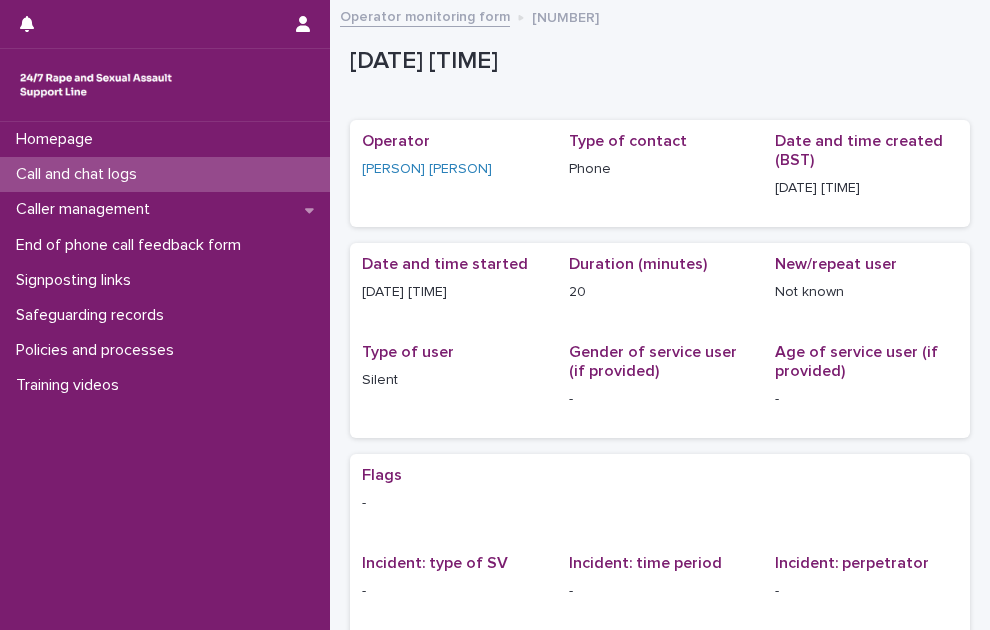 scroll, scrollTop: 0, scrollLeft: 0, axis: both 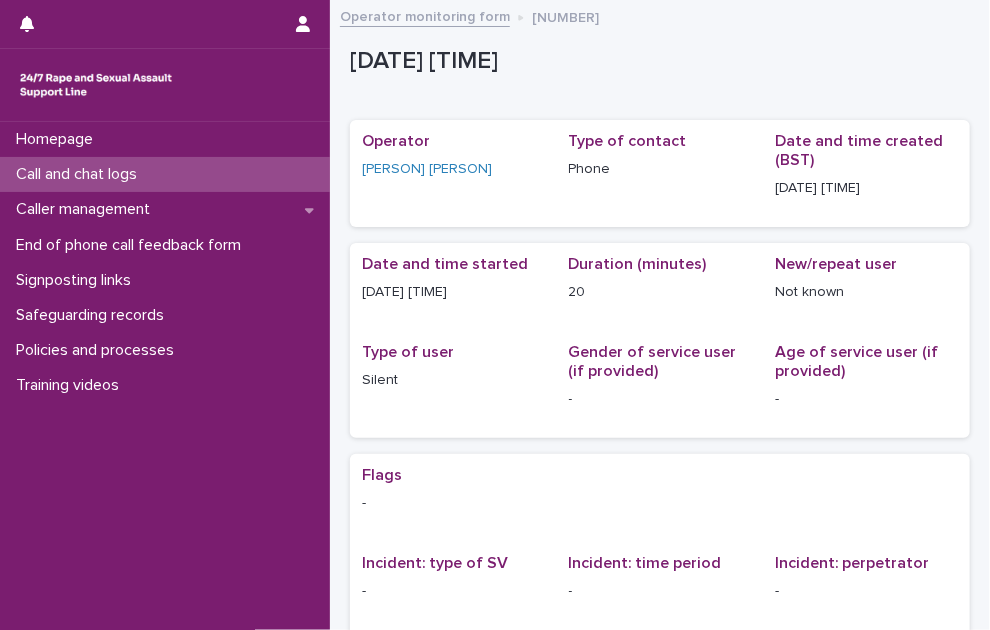 click on "Call and chat logs" at bounding box center (165, 174) 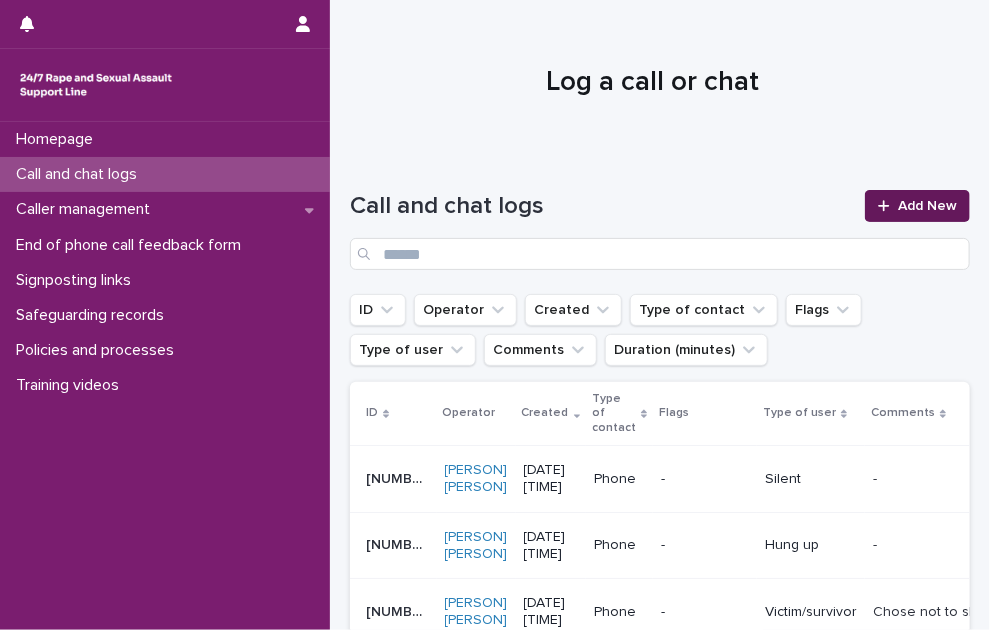 click on "Add New" at bounding box center (917, 206) 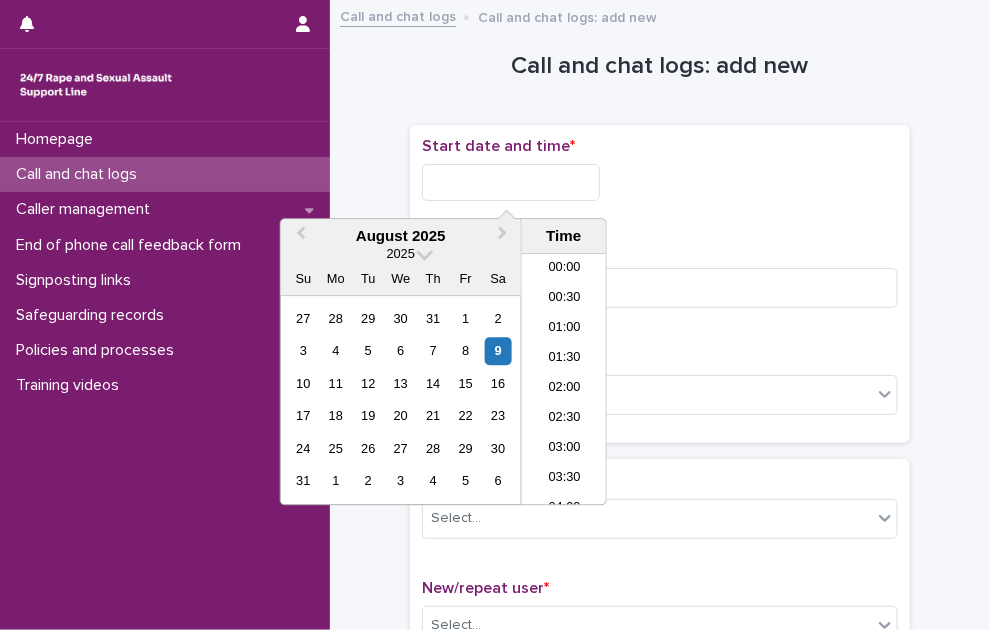click at bounding box center (511, 182) 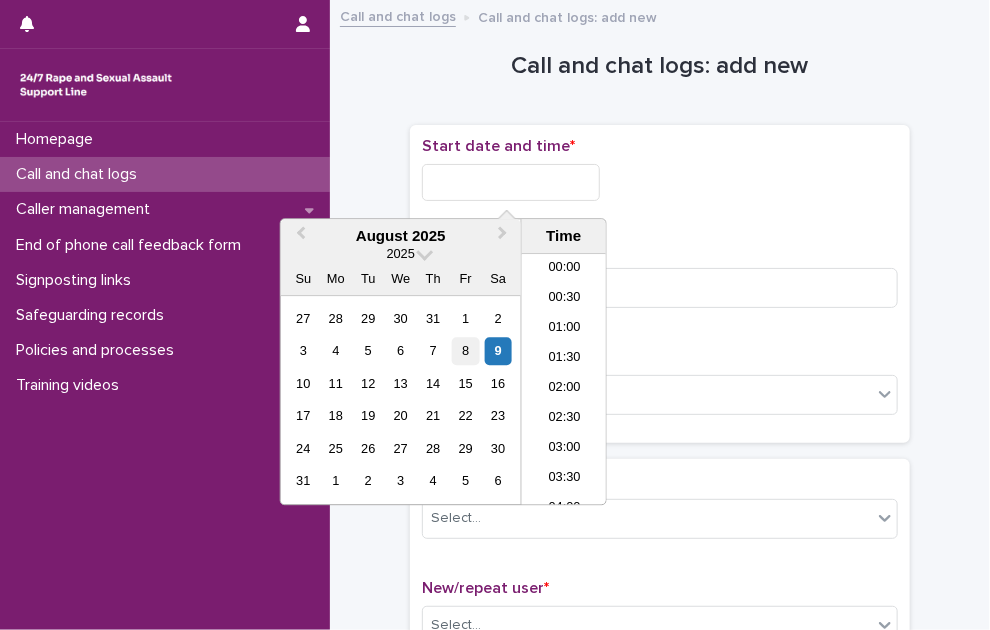 click on "8" at bounding box center [465, 351] 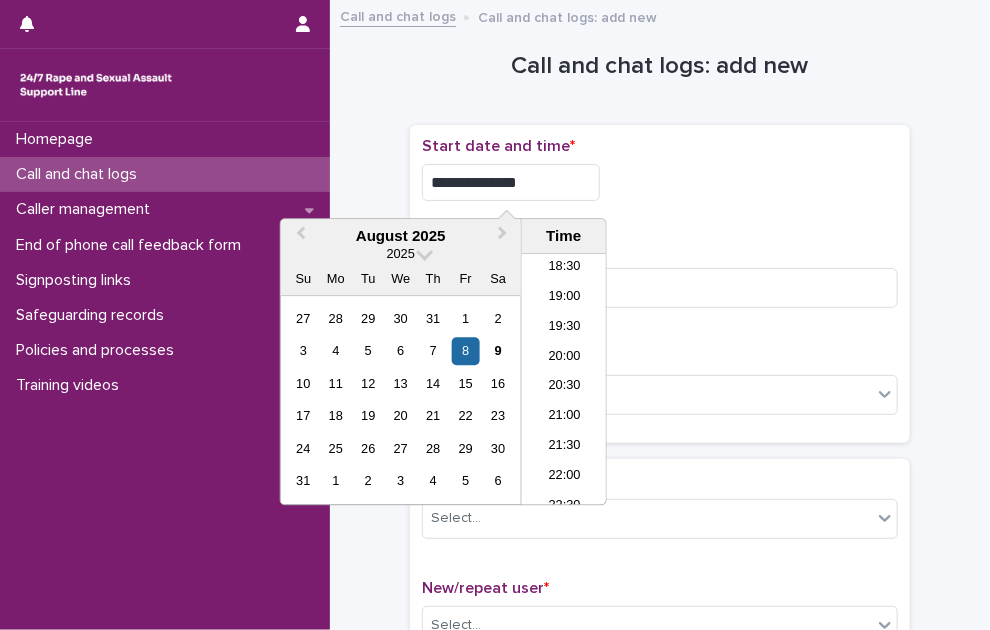 scroll, scrollTop: 1189, scrollLeft: 0, axis: vertical 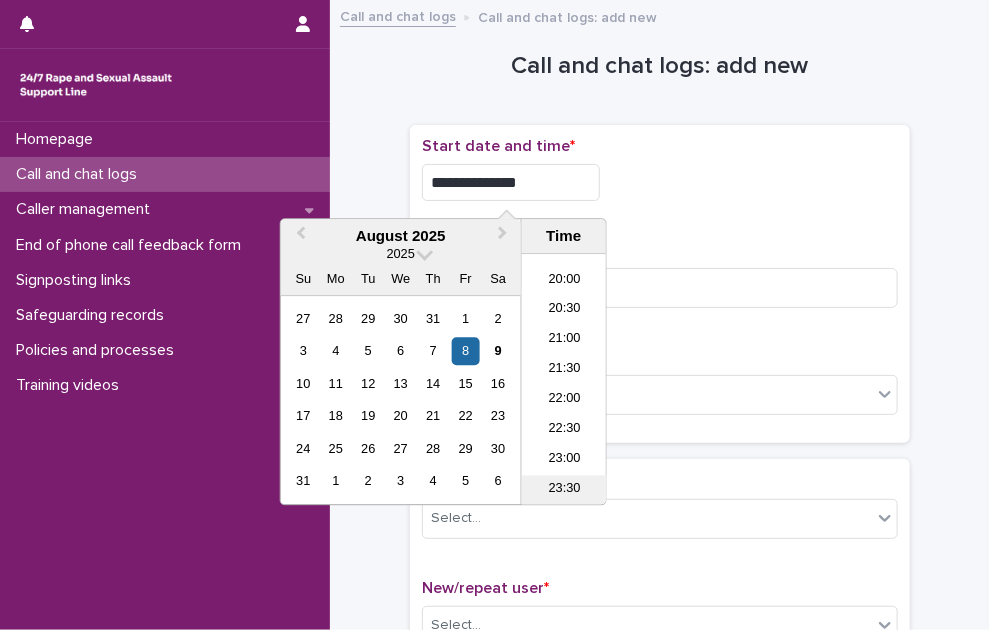 click on "23:30" at bounding box center (564, 491) 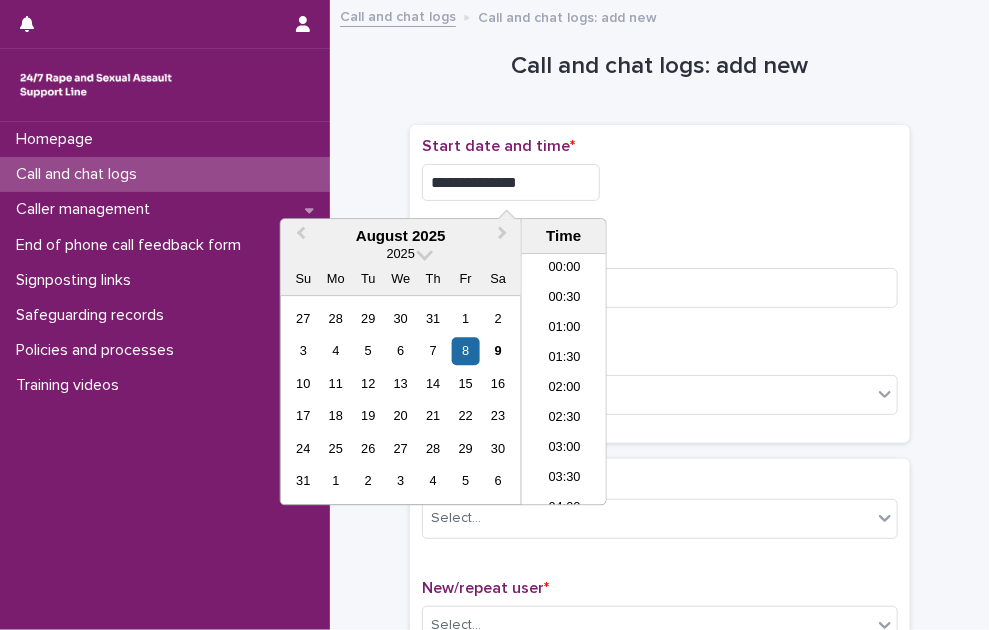 click on "**********" at bounding box center (511, 182) 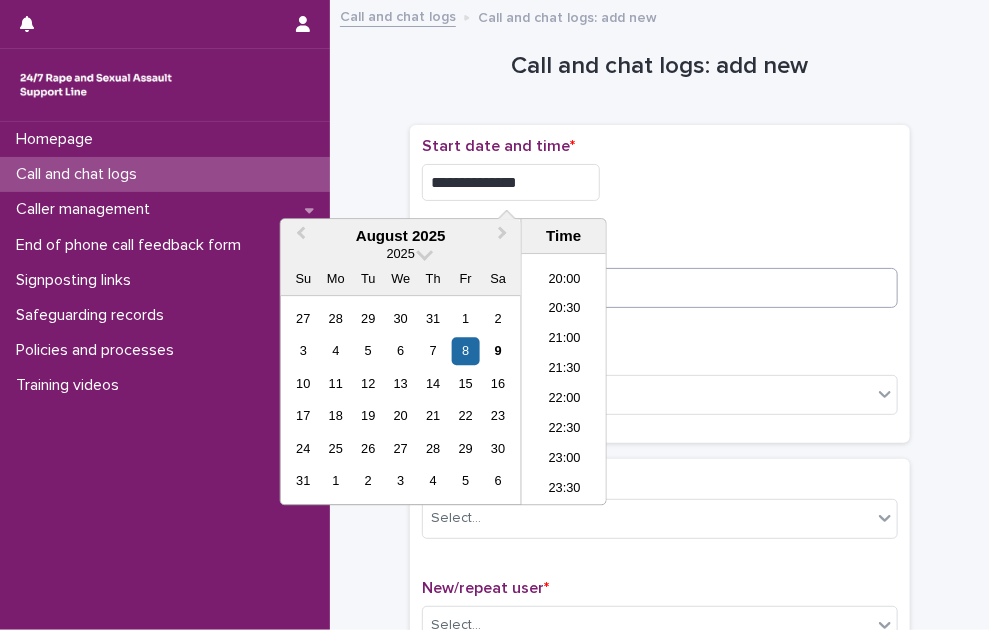 type on "**********" 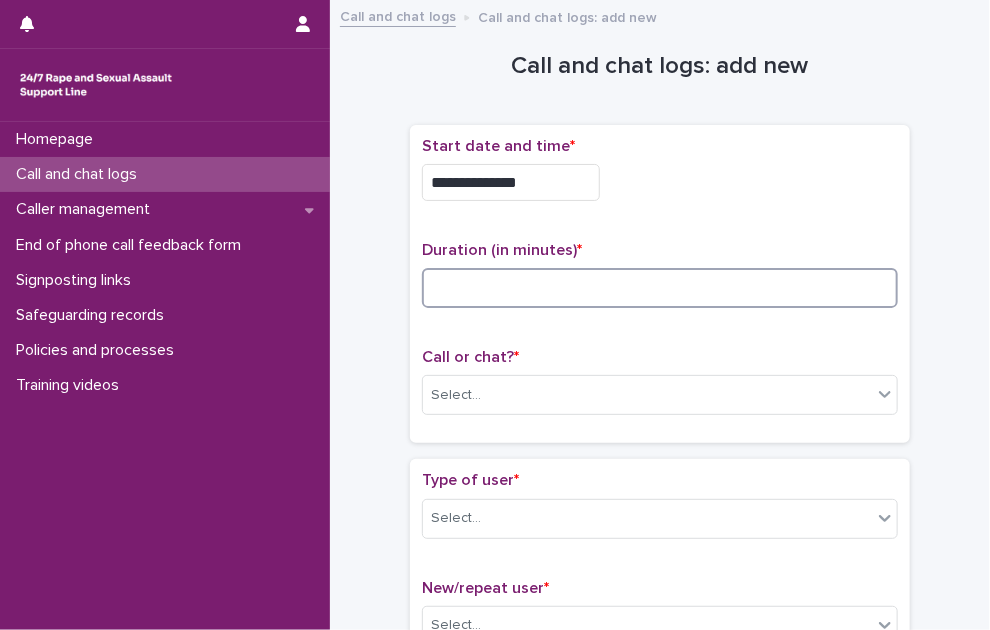 click at bounding box center [660, 288] 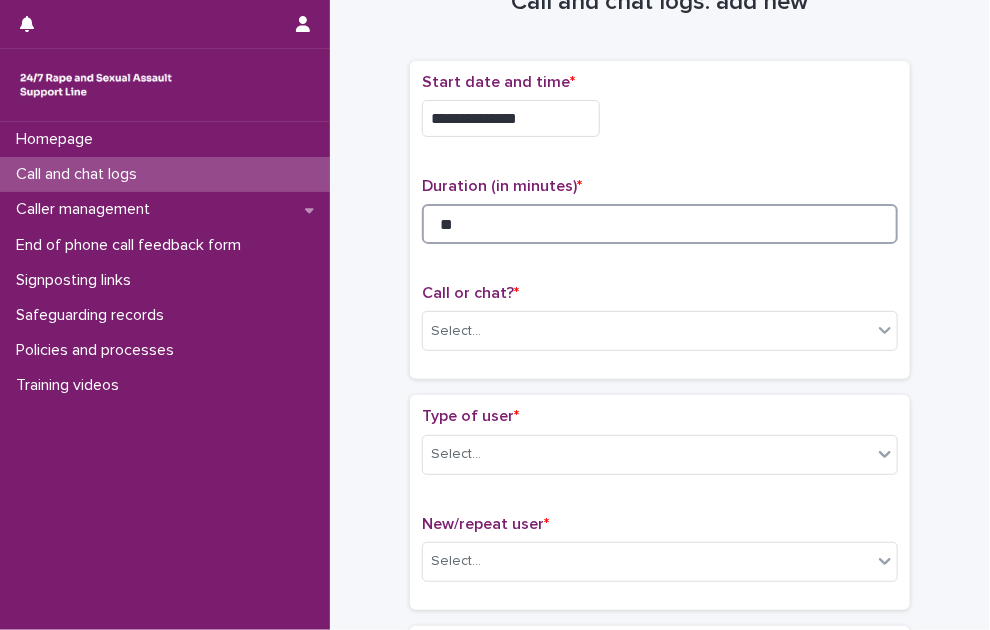 scroll, scrollTop: 100, scrollLeft: 0, axis: vertical 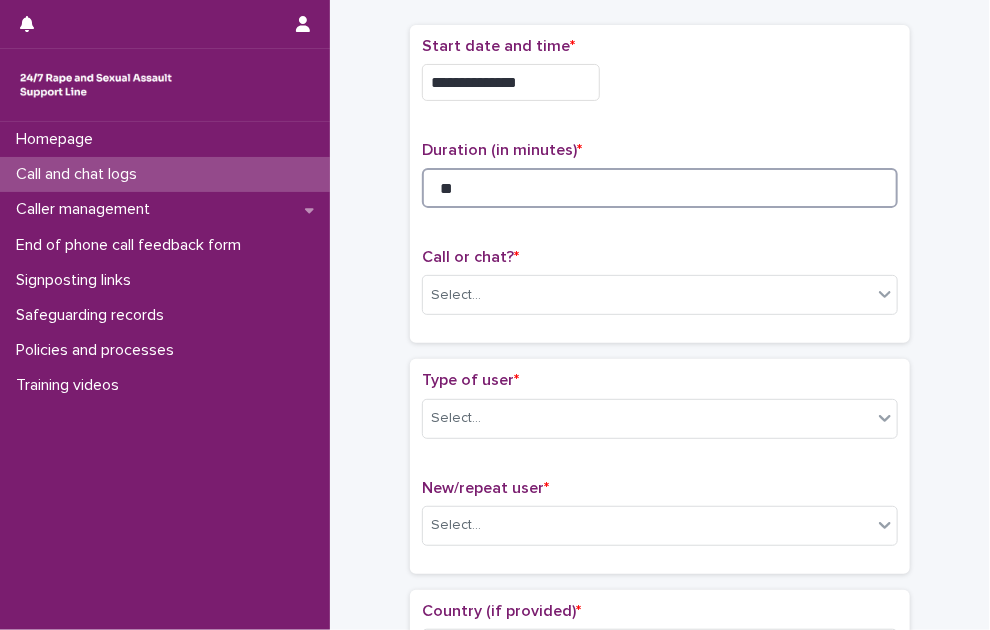 type on "**" 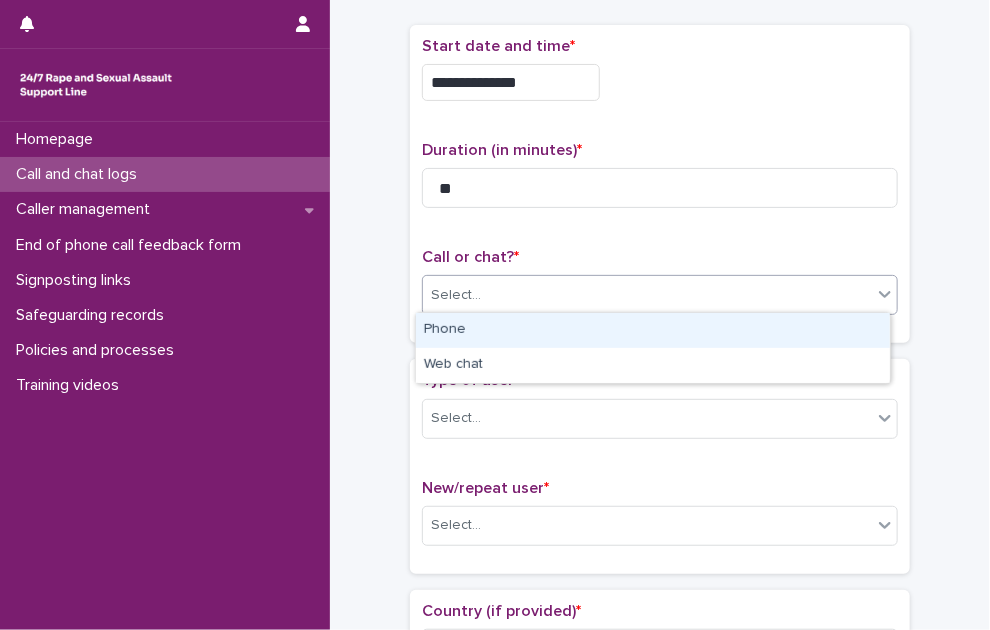 click on "Select..." at bounding box center (647, 295) 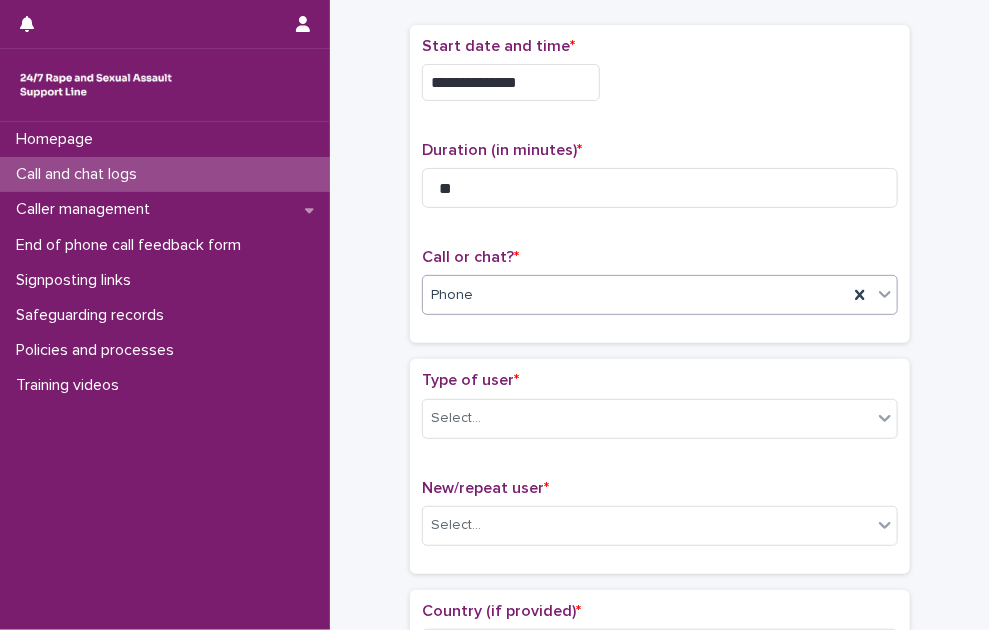 scroll, scrollTop: 200, scrollLeft: 0, axis: vertical 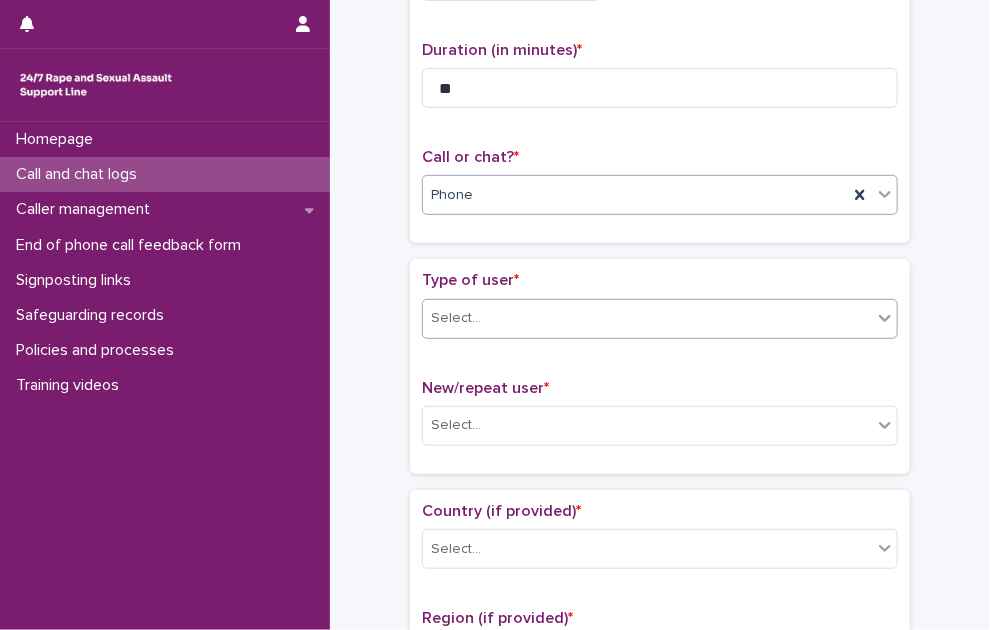 click on "Select..." at bounding box center [647, 318] 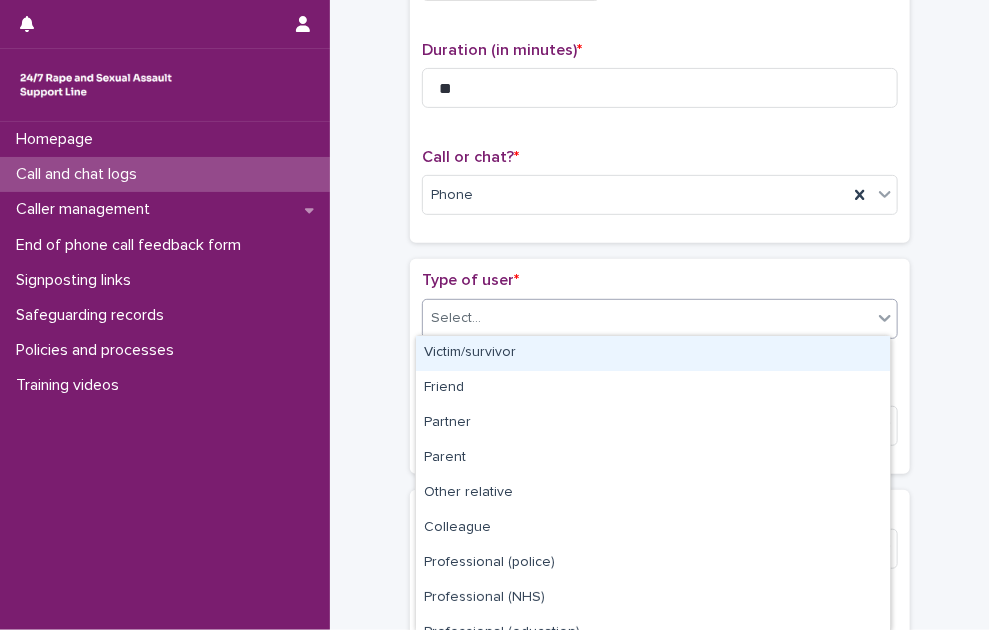 click on "Victim/survivor" at bounding box center (653, 353) 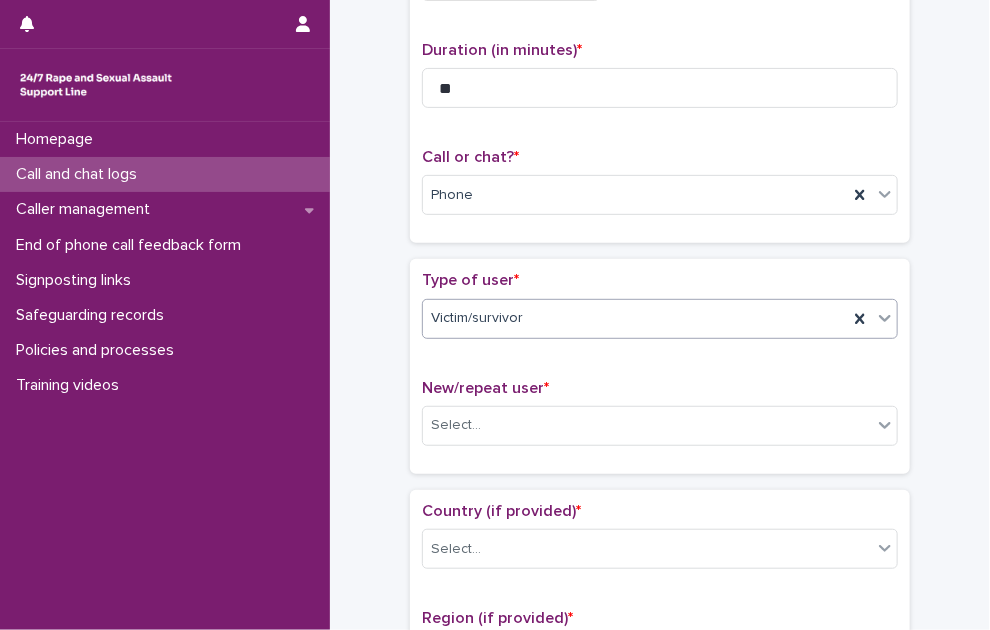 scroll, scrollTop: 300, scrollLeft: 0, axis: vertical 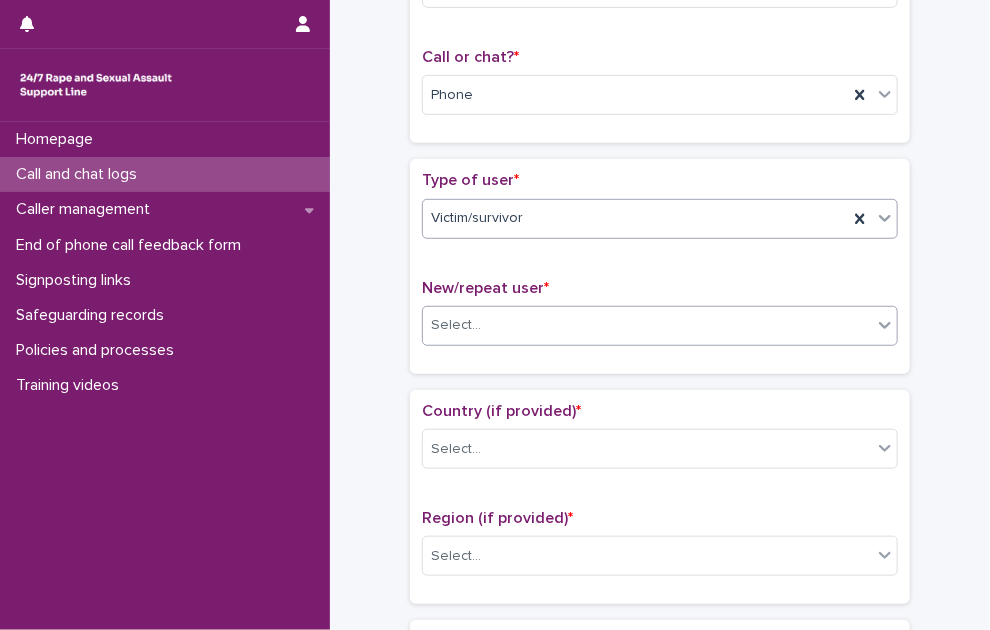 click on "Select..." at bounding box center [456, 325] 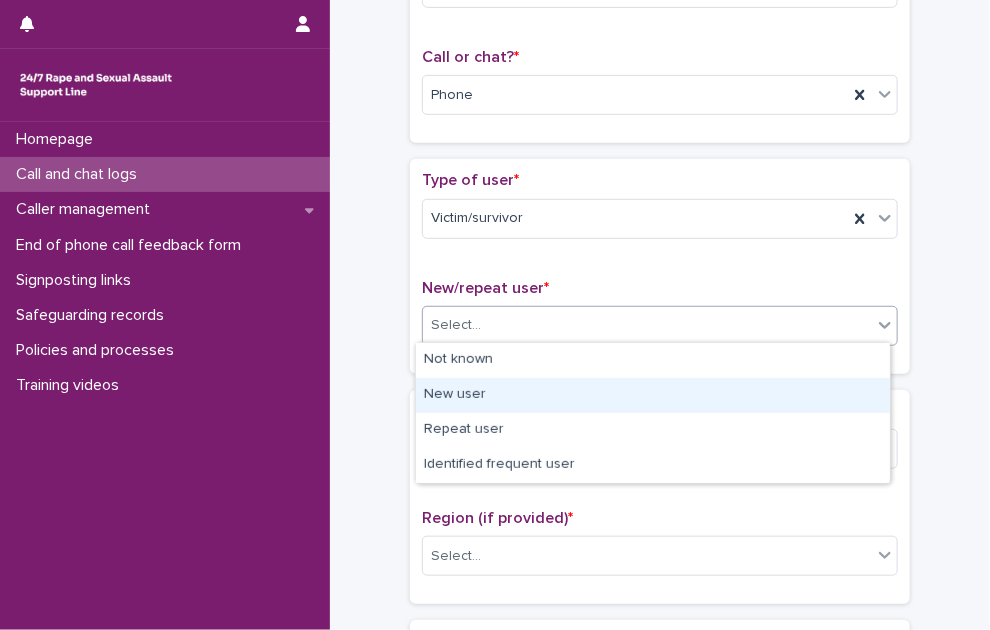 click on "New user" at bounding box center [653, 395] 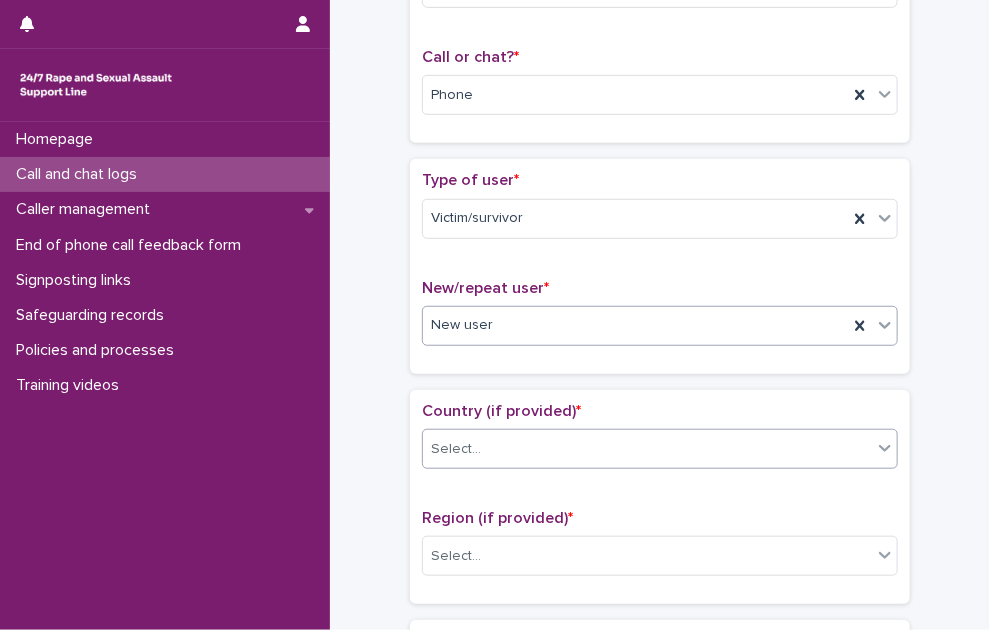 click on "Select..." at bounding box center [647, 449] 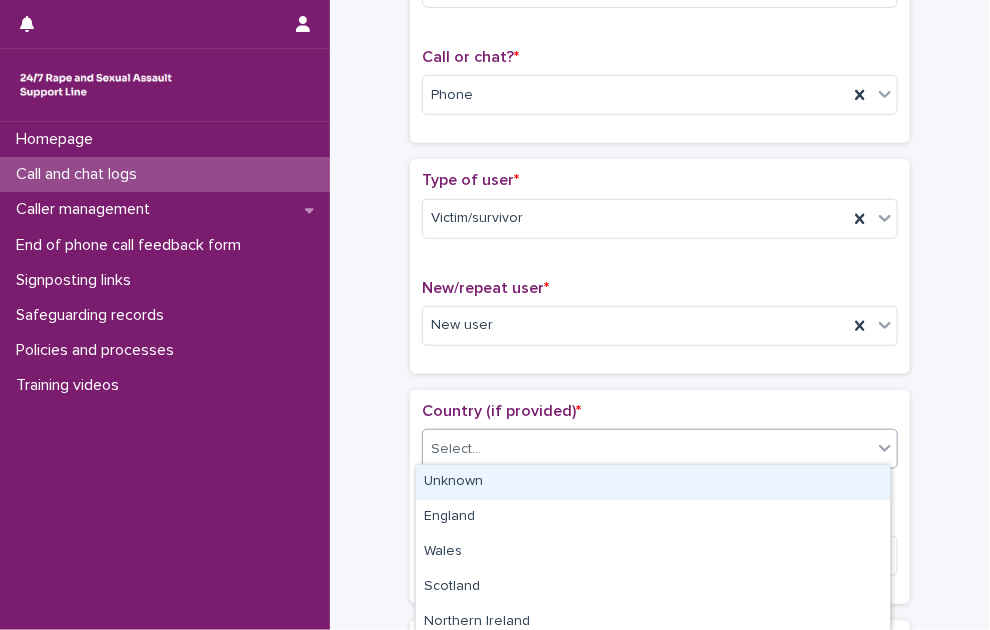 click on "Unknown" at bounding box center [653, 482] 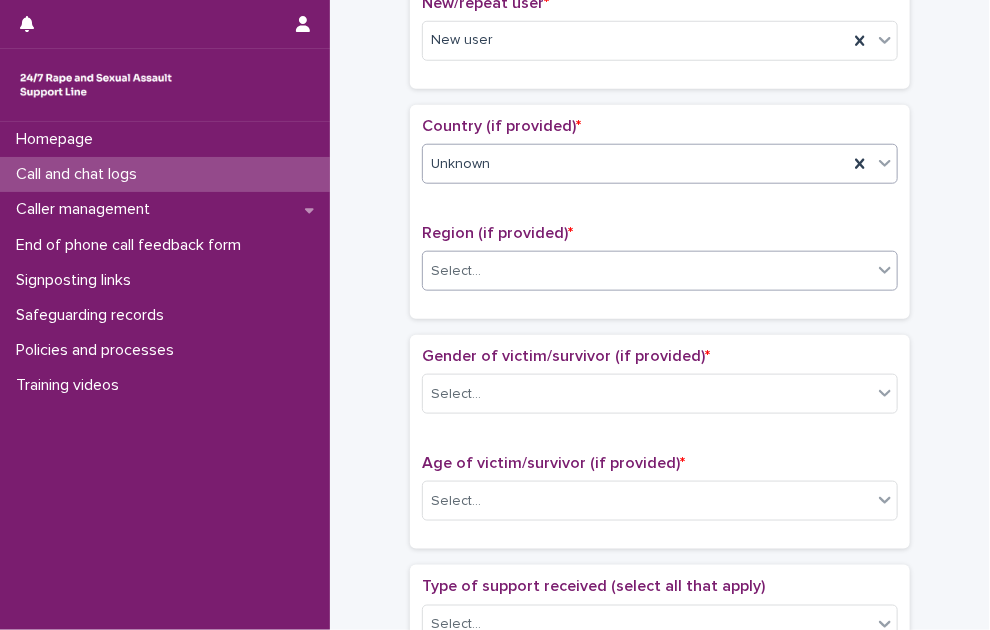 scroll, scrollTop: 600, scrollLeft: 0, axis: vertical 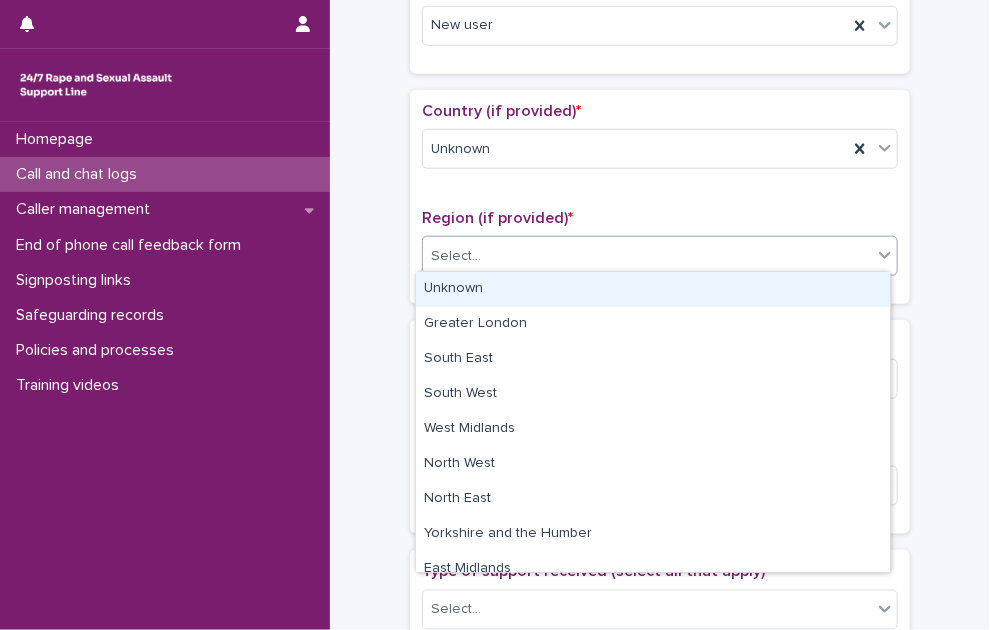 click on "Select..." at bounding box center [647, 256] 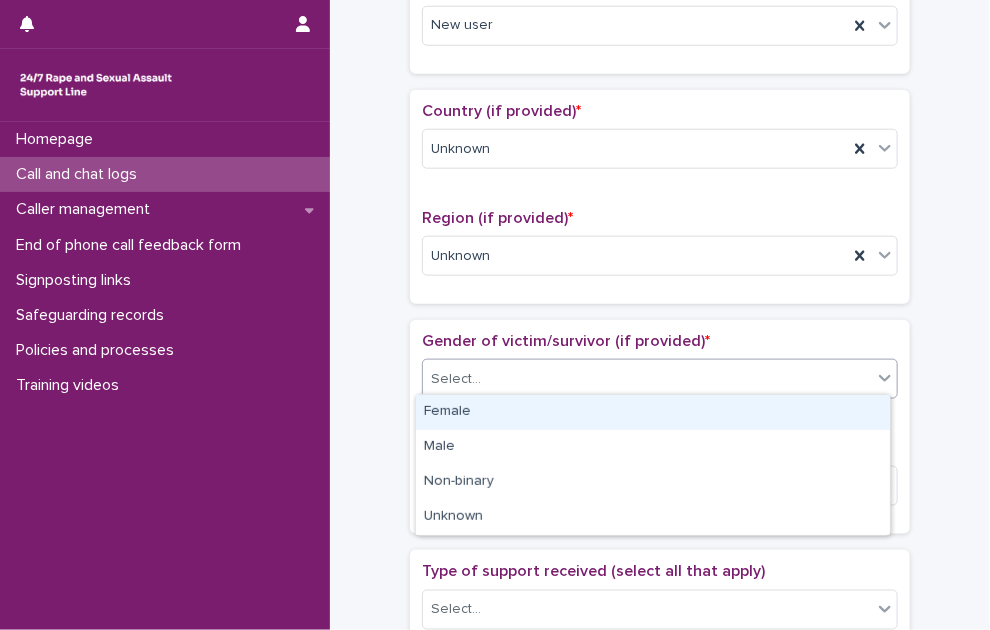 click on "Select..." at bounding box center [647, 379] 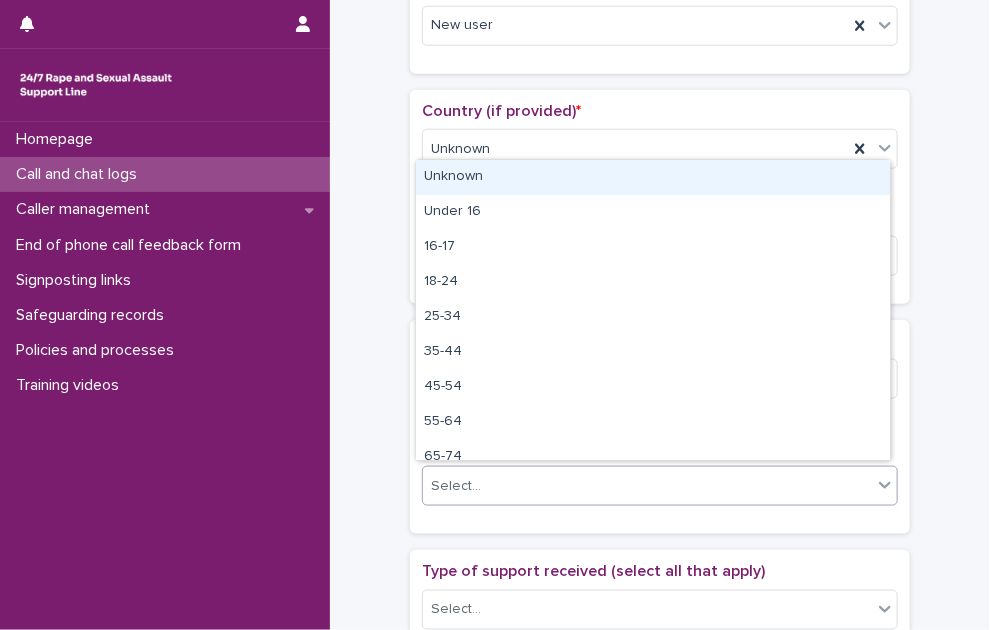 click on "Select..." at bounding box center [647, 486] 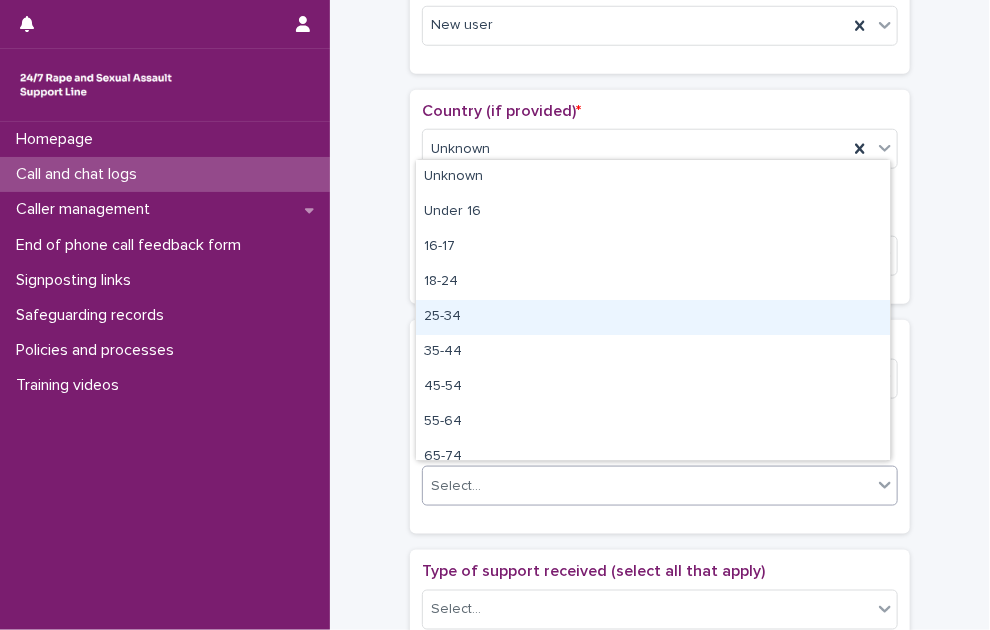 click on "25-34" at bounding box center [653, 317] 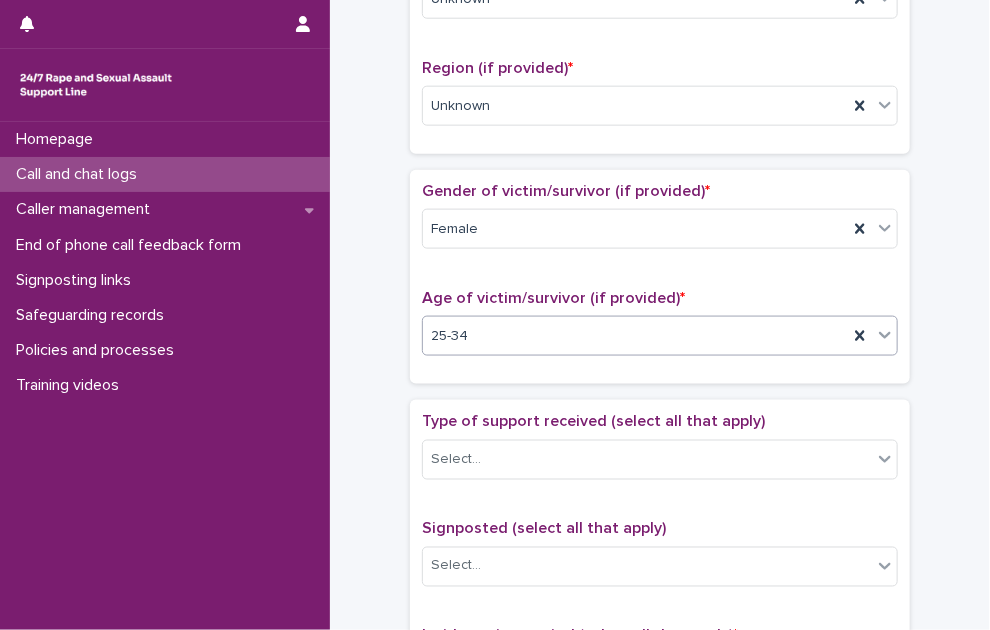scroll, scrollTop: 800, scrollLeft: 0, axis: vertical 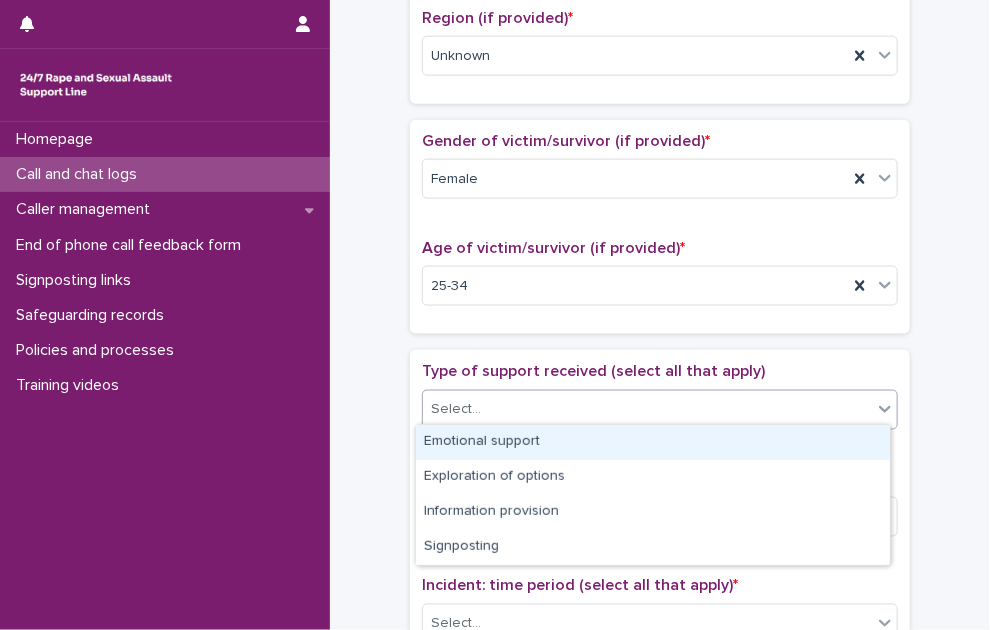 click on "Select..." at bounding box center [647, 409] 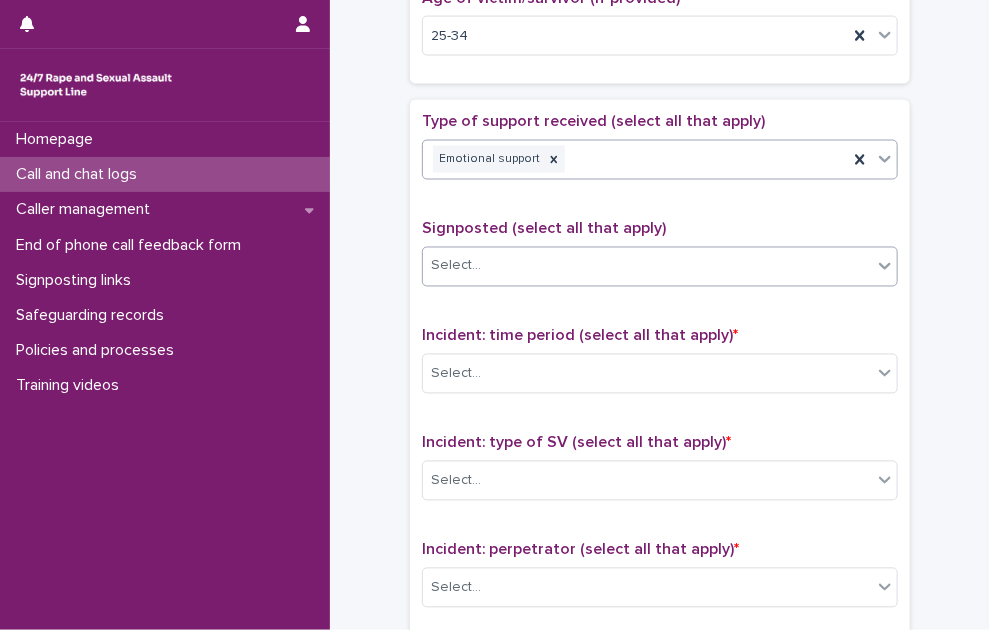 scroll, scrollTop: 1100, scrollLeft: 0, axis: vertical 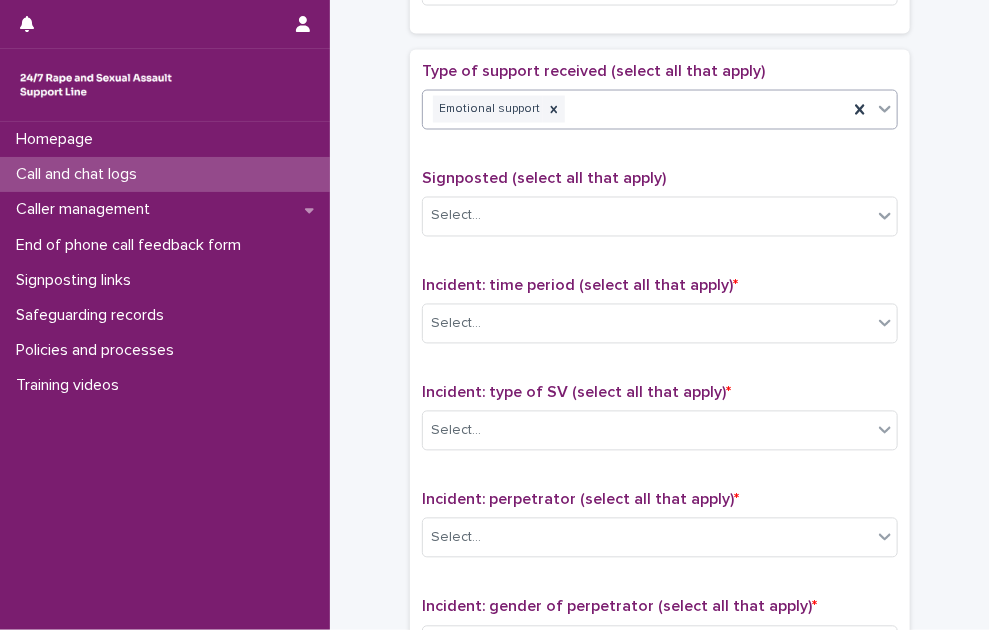 click on "Emotional support" at bounding box center (635, 109) 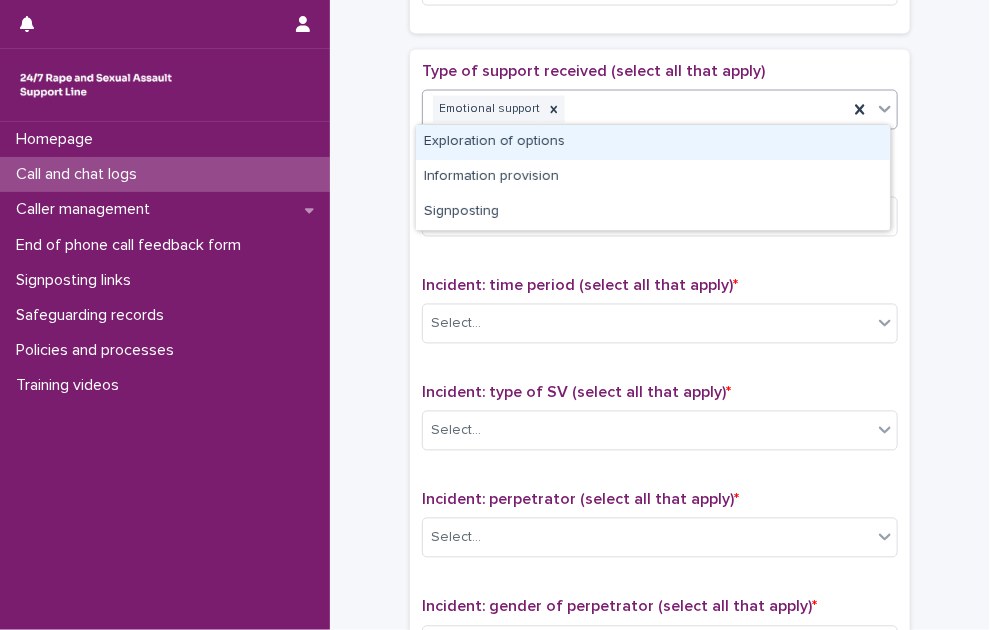 click on "Exploration of options" at bounding box center [653, 142] 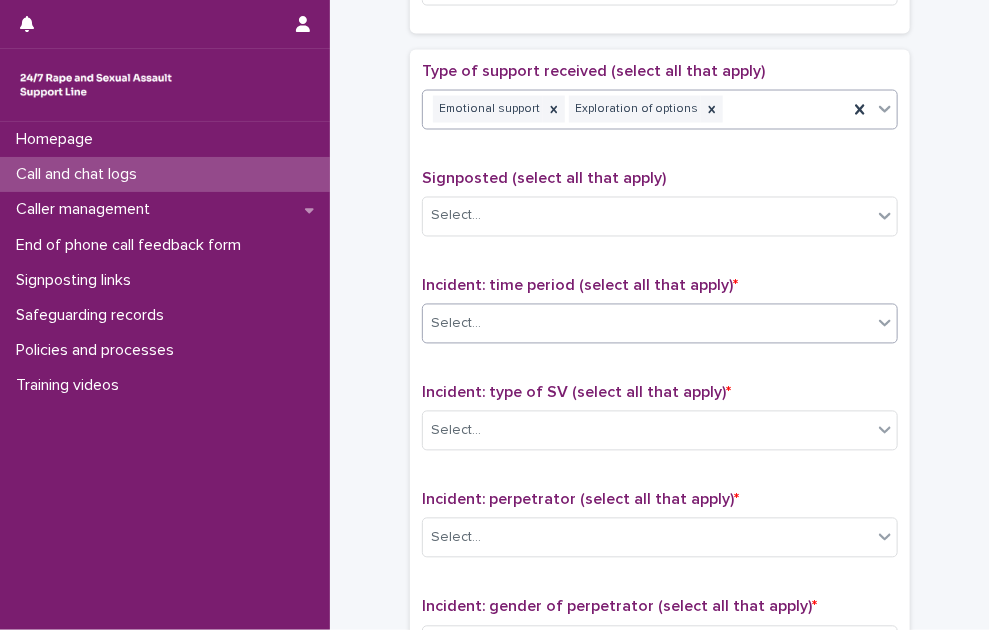 click on "Select..." at bounding box center [647, 324] 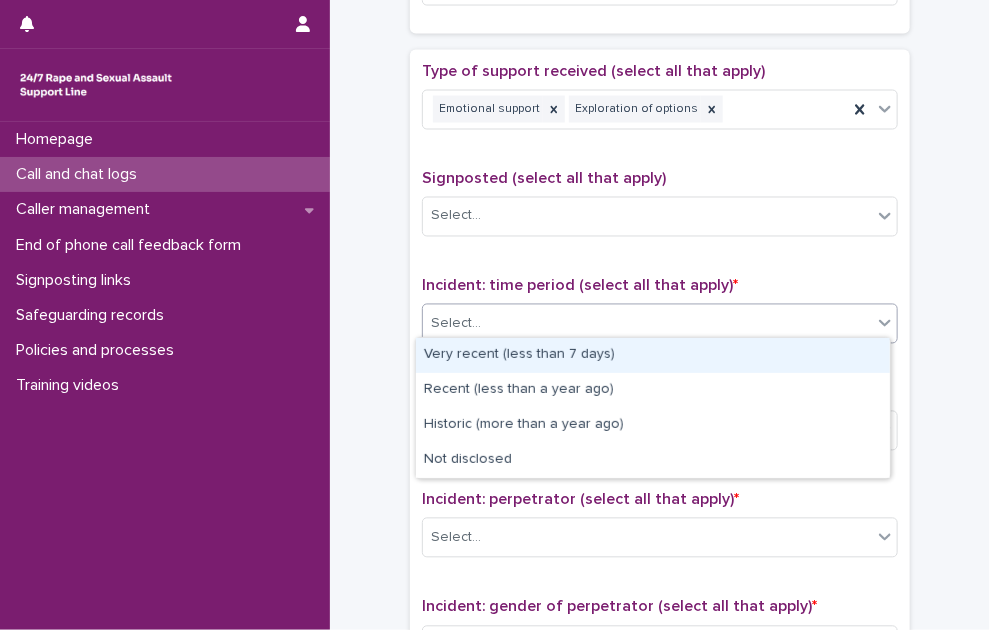 click on "Very recent (less than 7 days)" at bounding box center (653, 355) 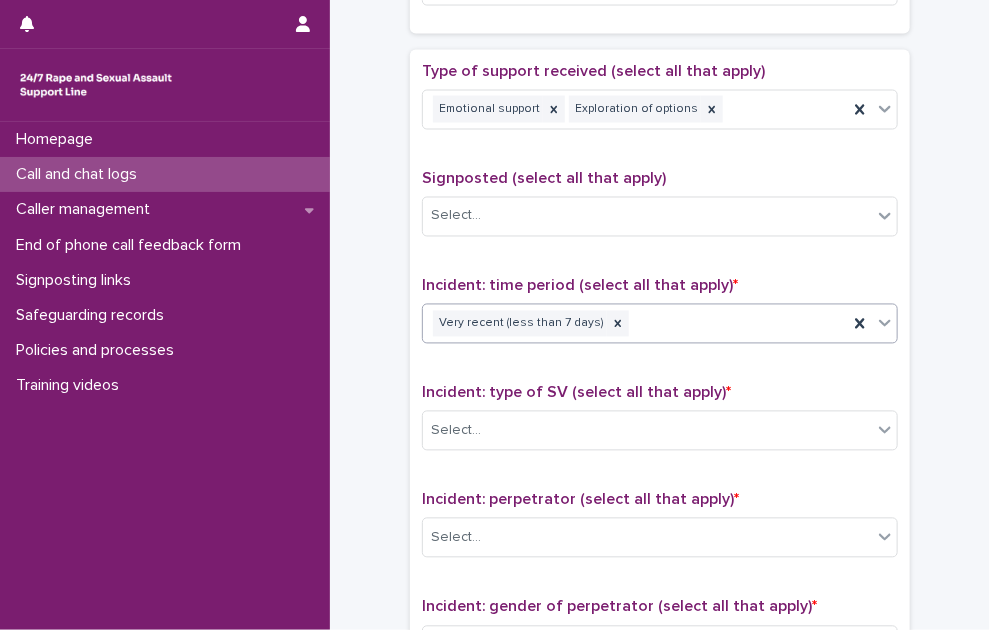 click on "Very recent (less than 7 days)" at bounding box center (635, 324) 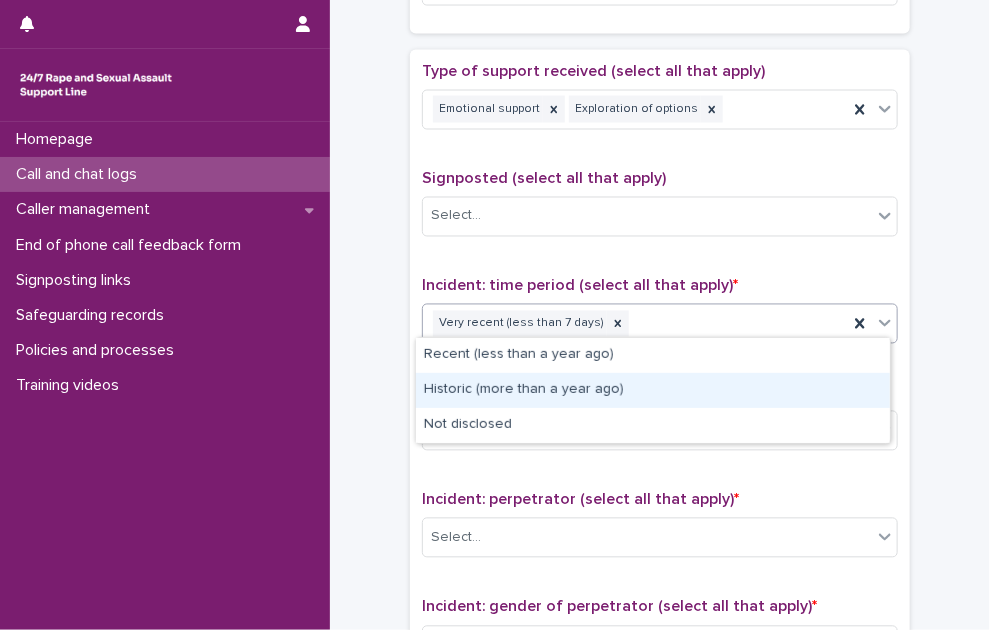 click on "Historic (more than a year ago)" at bounding box center (653, 390) 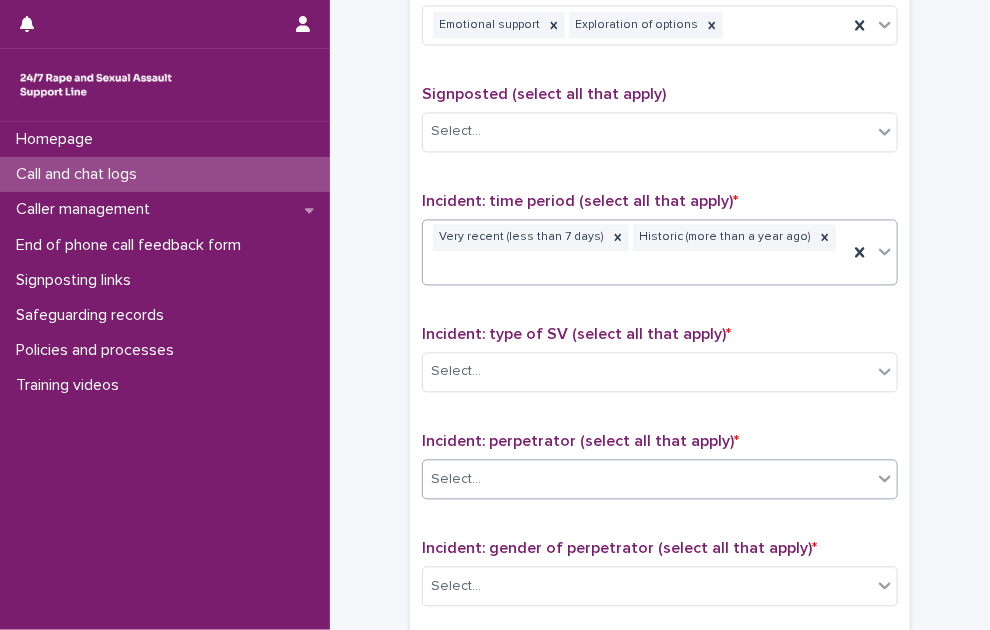 scroll, scrollTop: 1300, scrollLeft: 0, axis: vertical 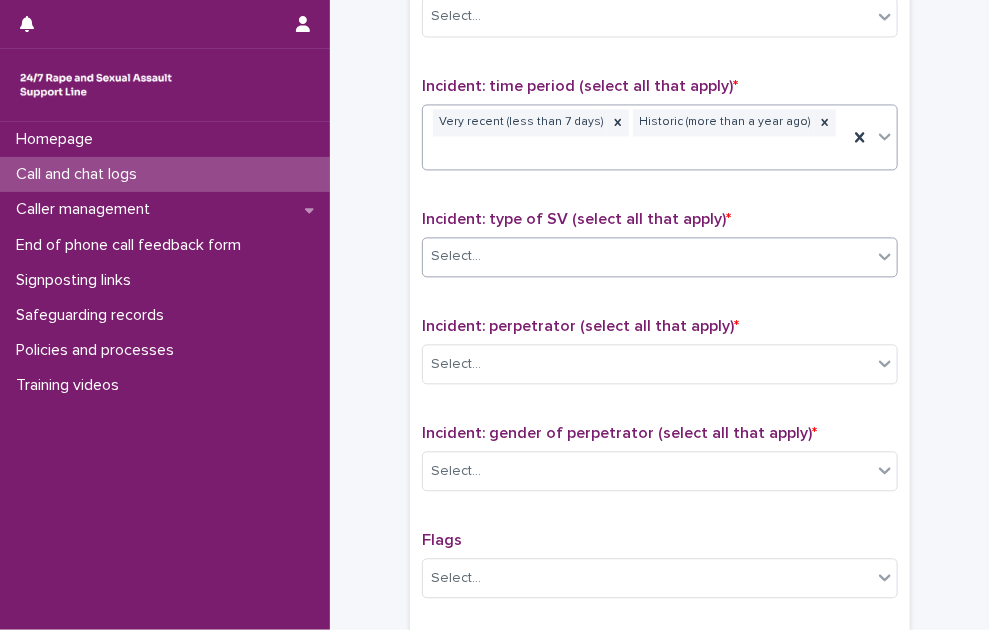 click on "Select..." at bounding box center [647, 256] 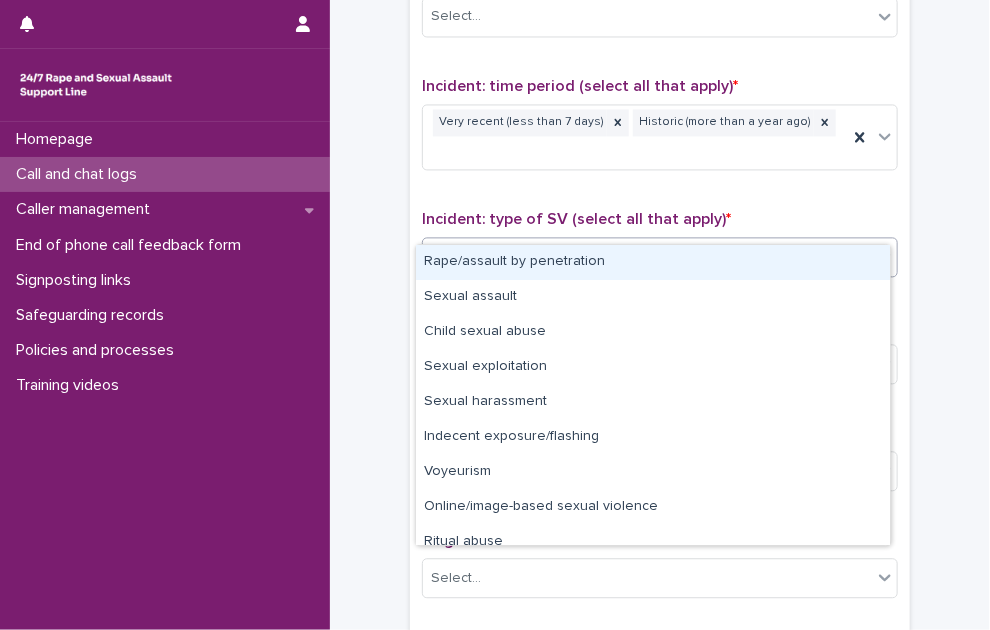 click on "Rape/assault by penetration" at bounding box center [653, 262] 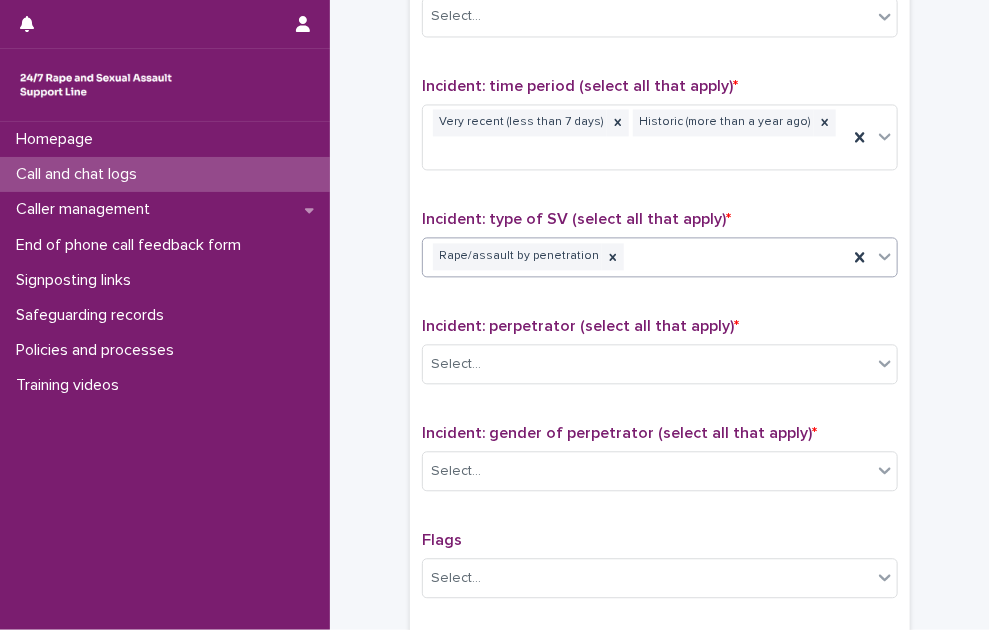 drag, startPoint x: 730, startPoint y: 219, endPoint x: 714, endPoint y: 240, distance: 26.400757 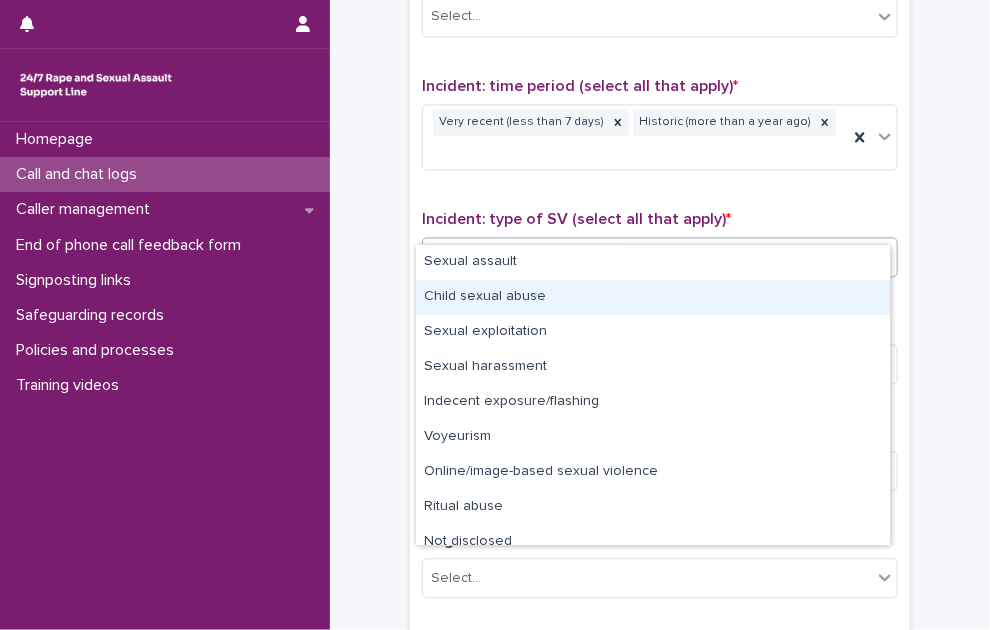 click on "Child sexual abuse" at bounding box center [653, 297] 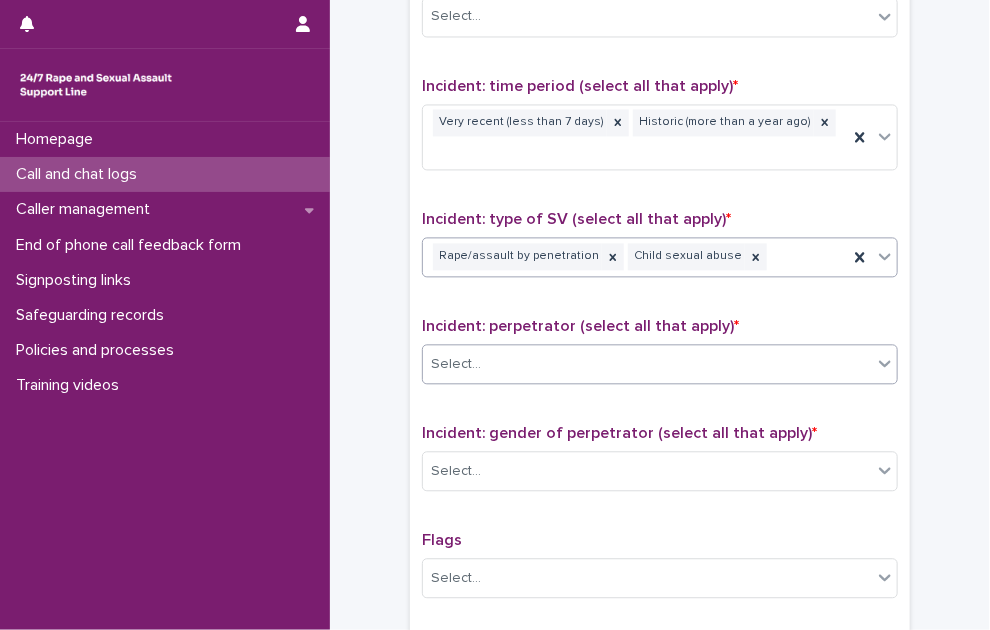 scroll, scrollTop: 1500, scrollLeft: 0, axis: vertical 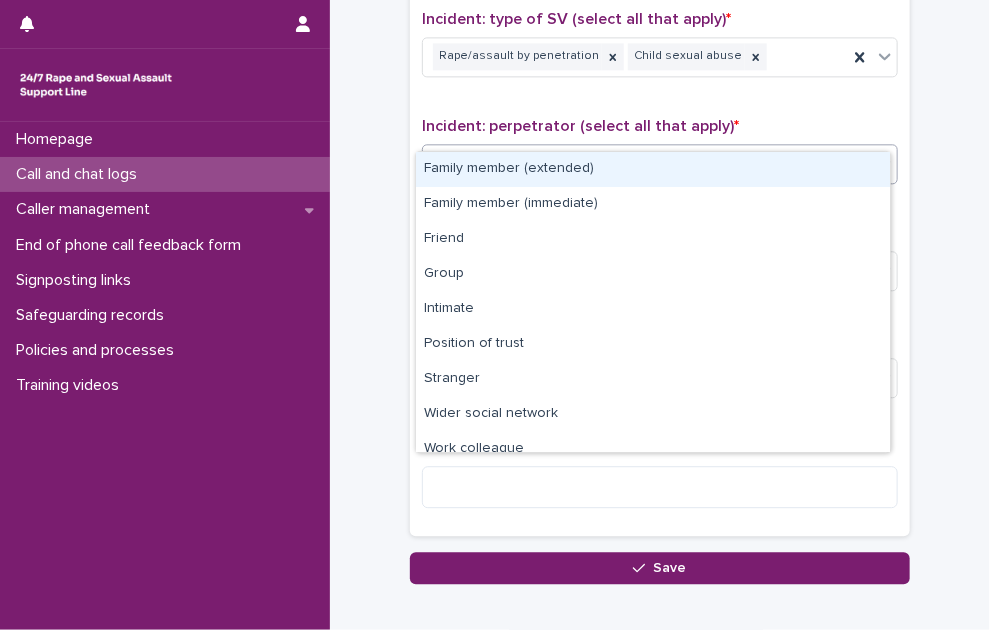 click on "Select..." at bounding box center [647, 164] 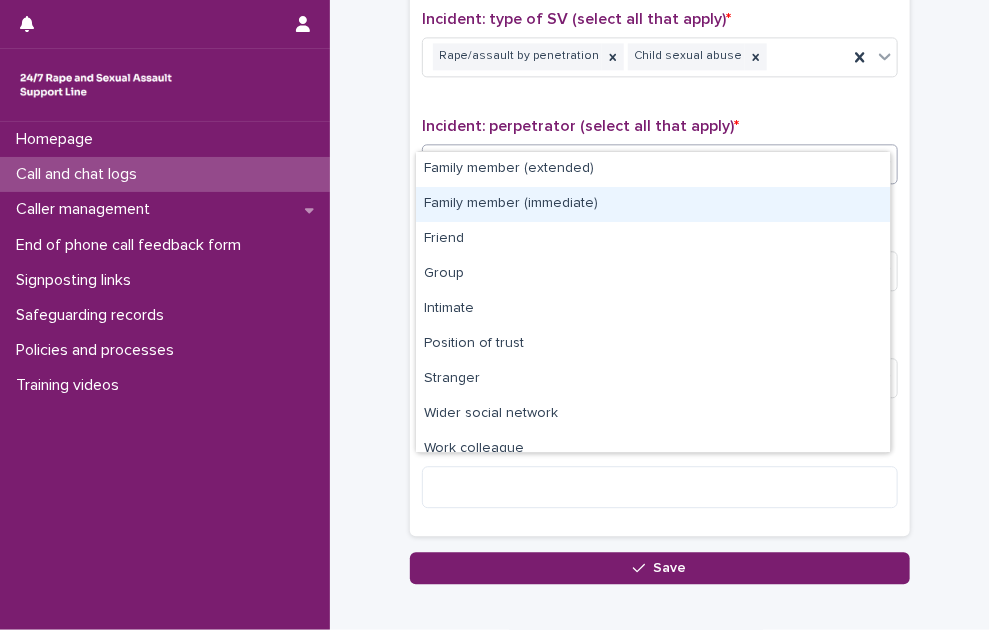 click on "Family member (immediate)" at bounding box center [653, 204] 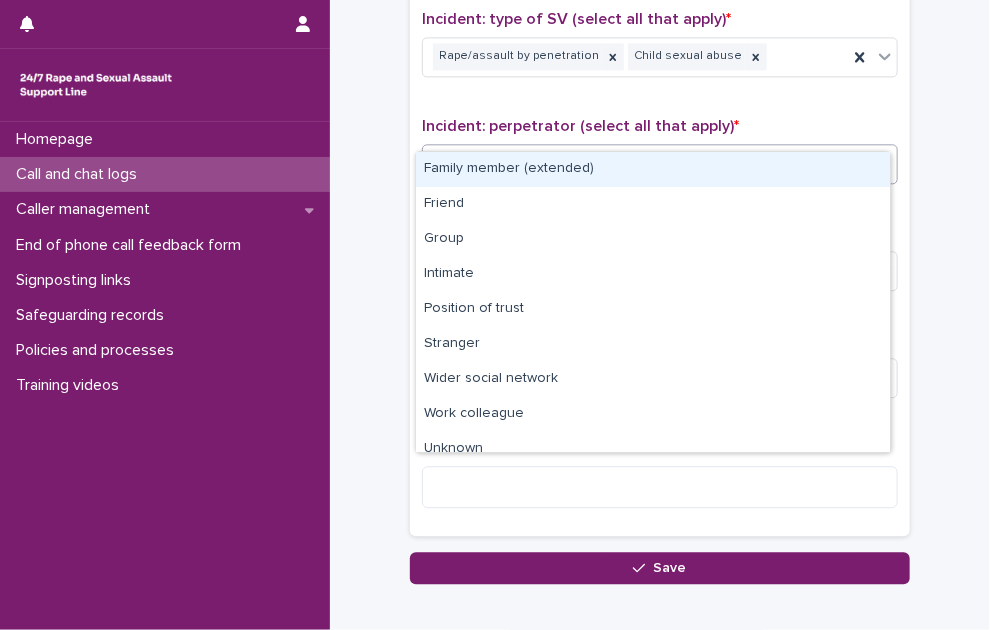 click on "Family member (immediate)" at bounding box center [635, 164] 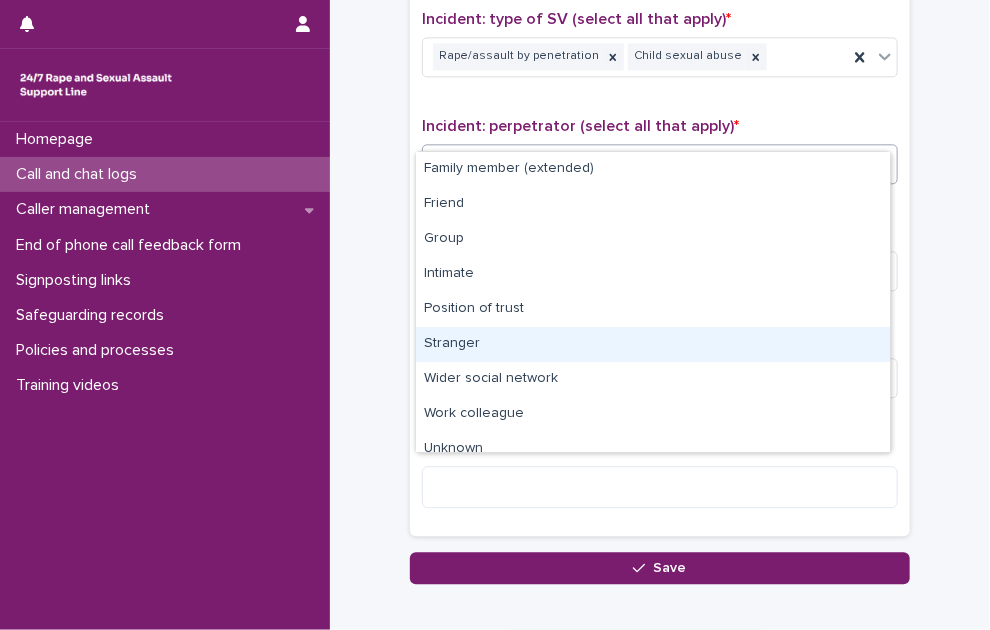 click on "Stranger" at bounding box center [653, 344] 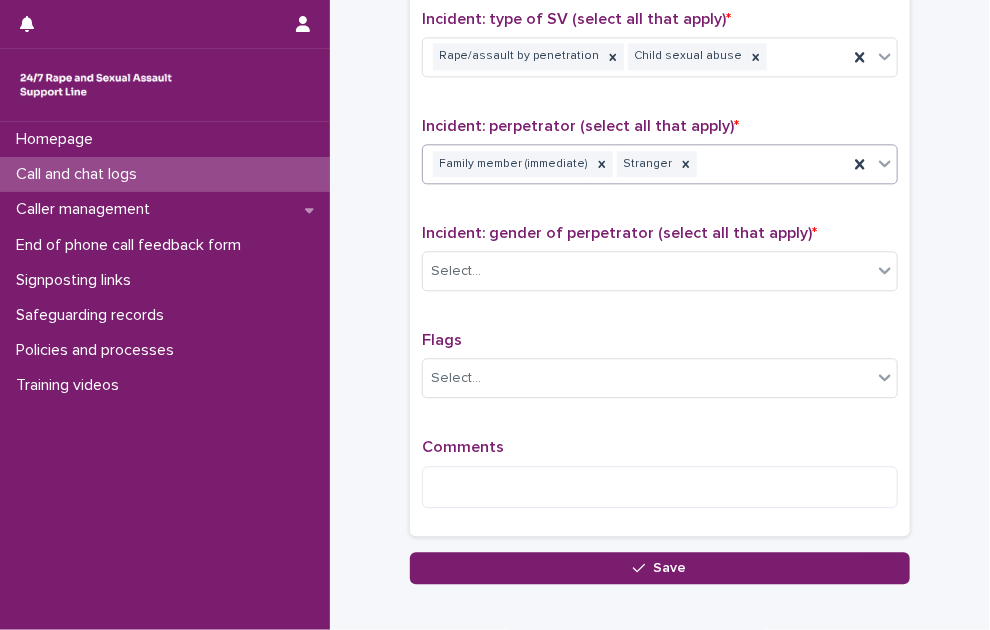 scroll, scrollTop: 1576, scrollLeft: 0, axis: vertical 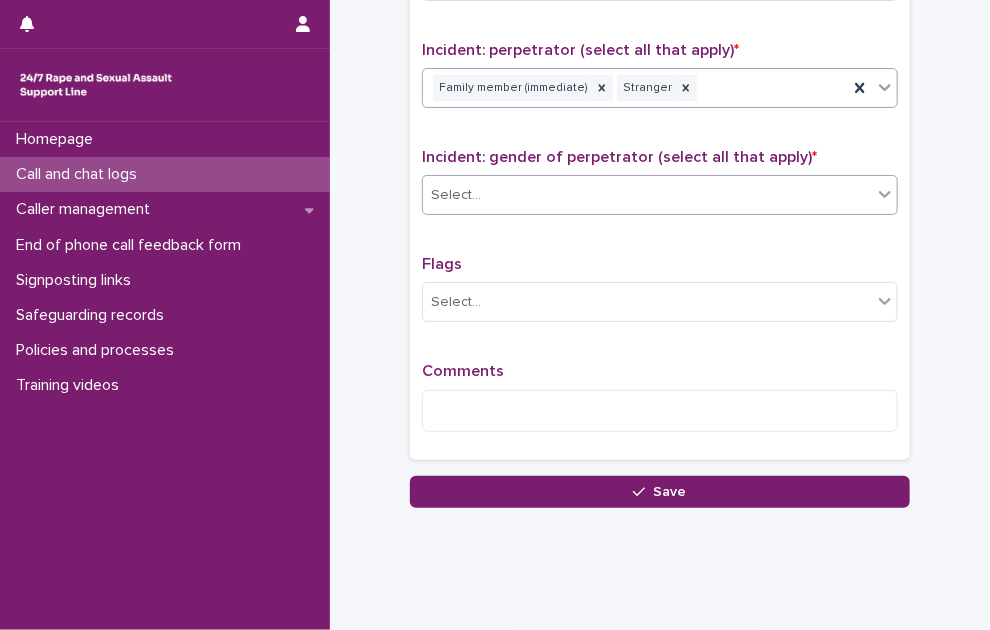 click on "Select..." at bounding box center [647, 195] 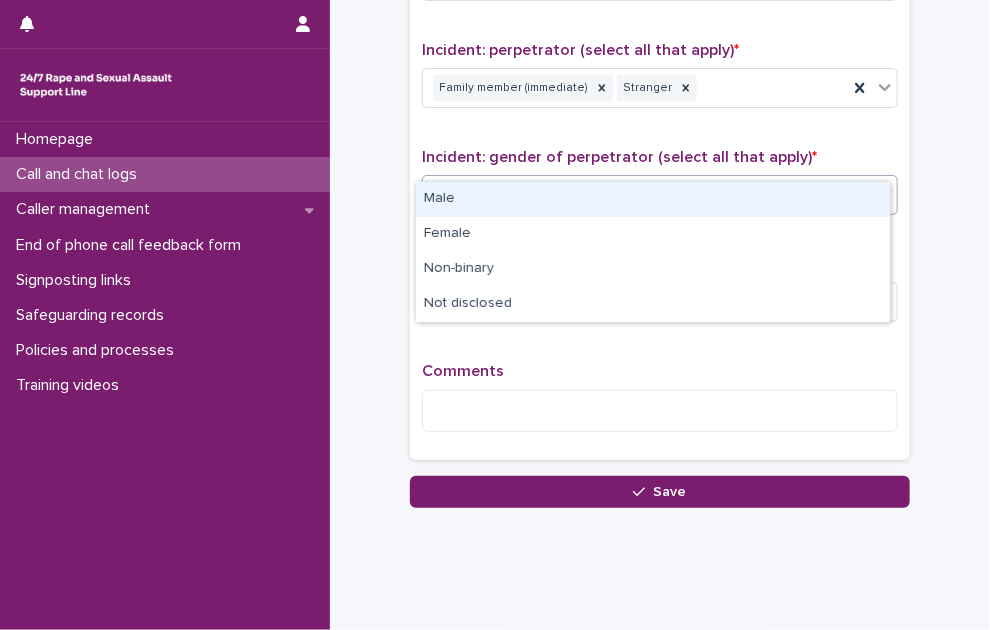 click on "Male" at bounding box center (653, 199) 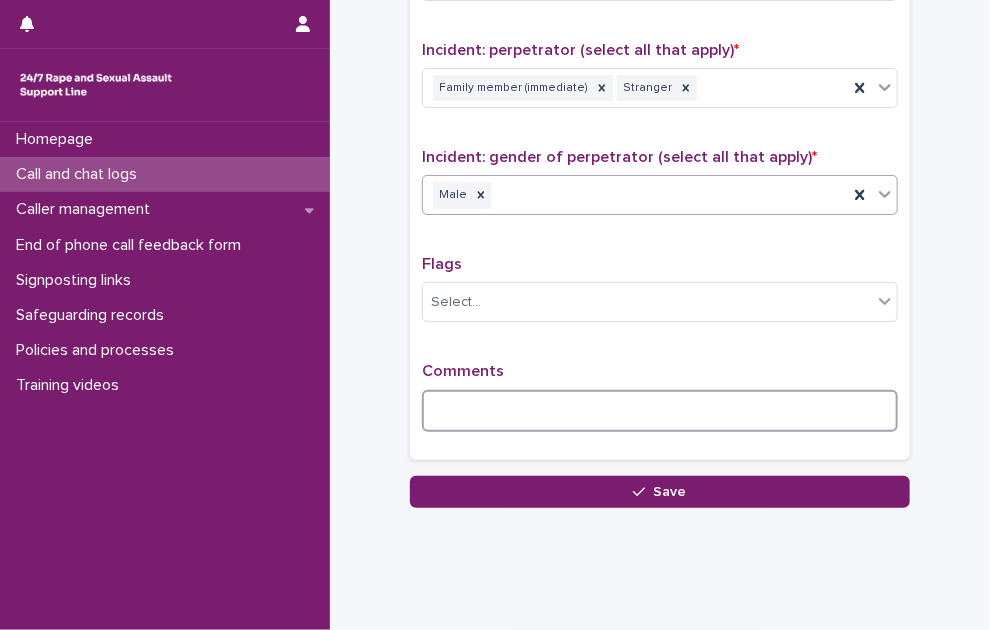 click at bounding box center [660, 411] 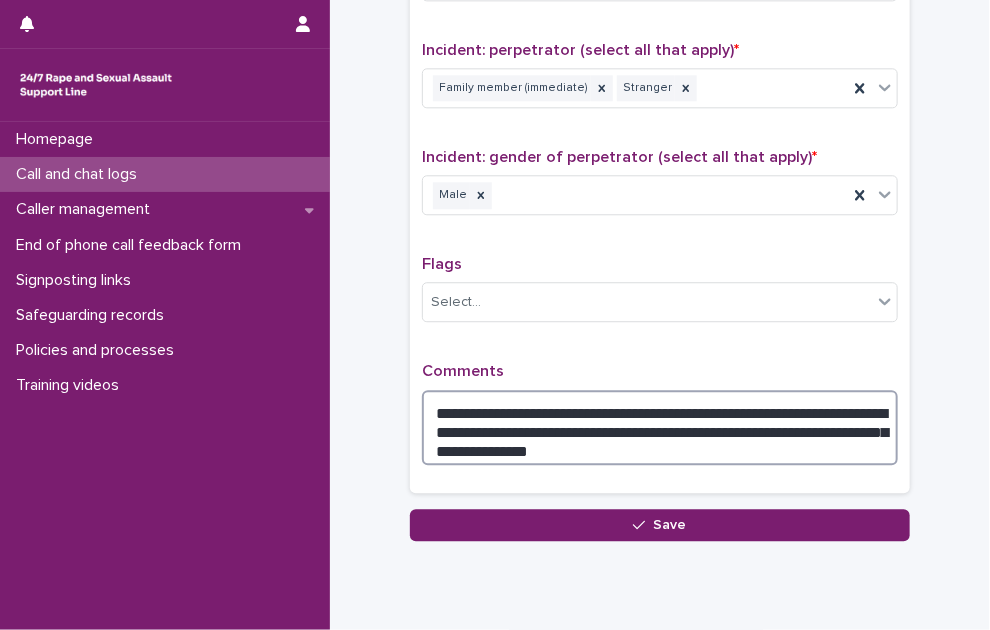 click on "**********" at bounding box center [660, 428] 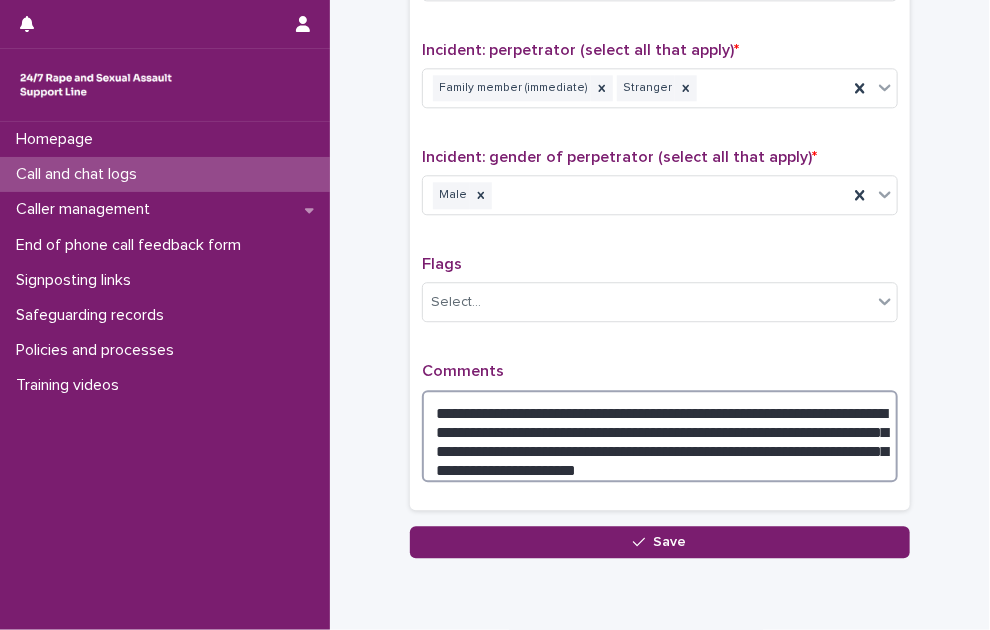 click on "**********" at bounding box center (660, 436) 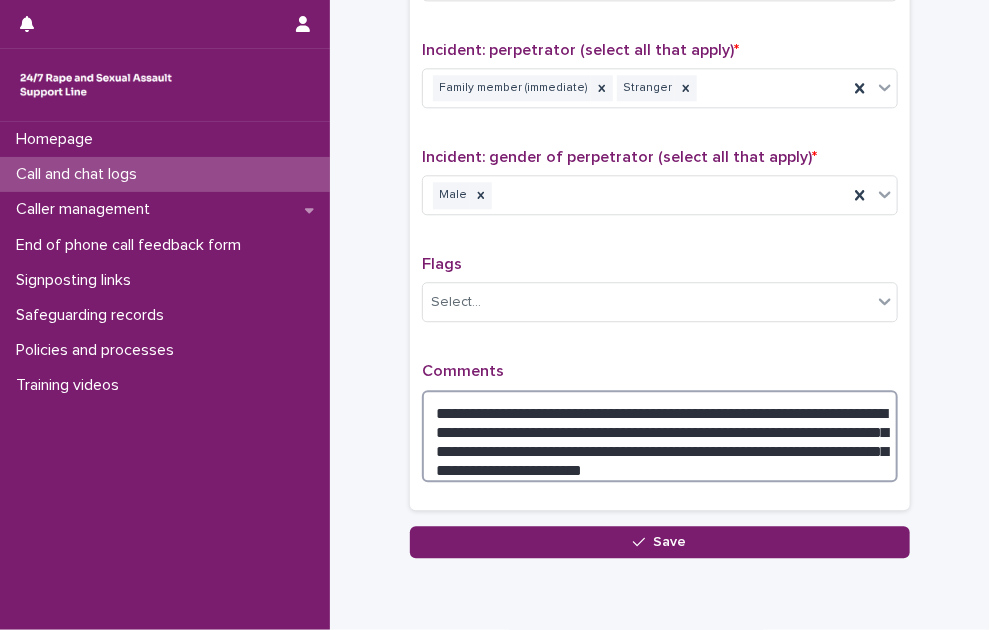 click on "**********" at bounding box center (660, 436) 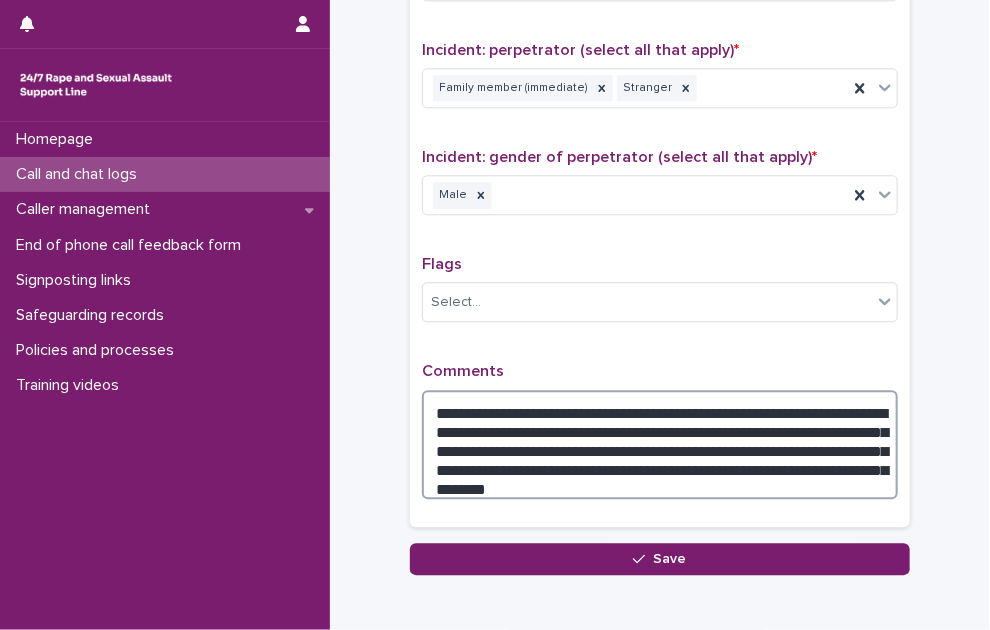 click on "**********" at bounding box center (660, 445) 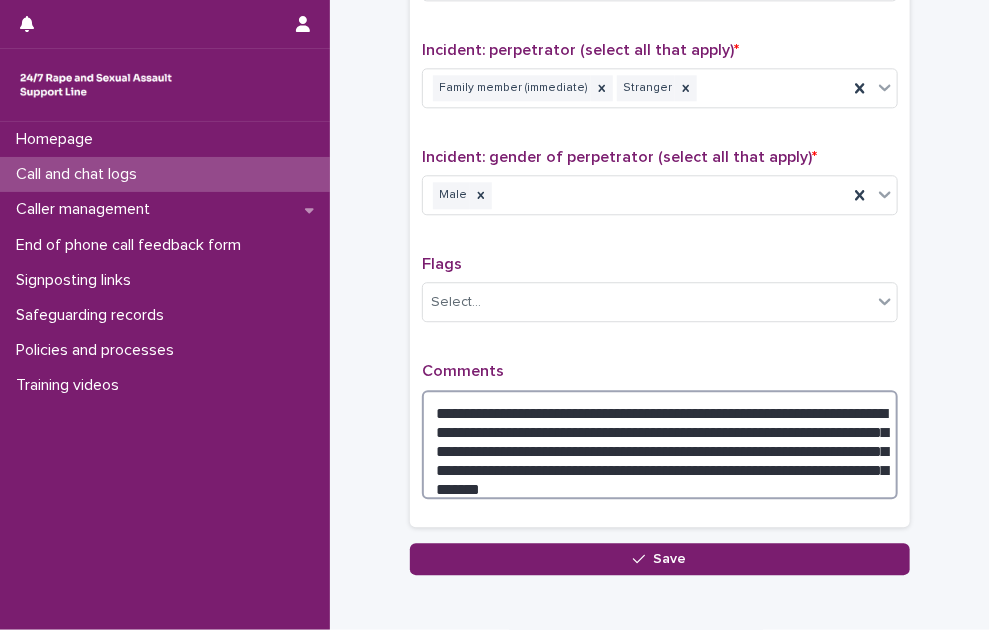 click on "**********" at bounding box center [660, 445] 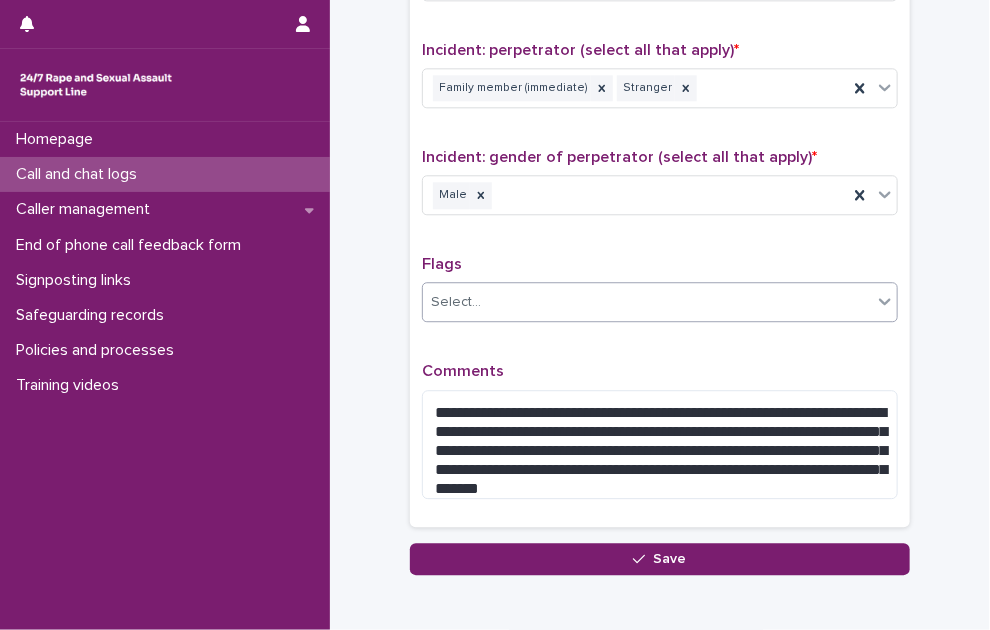 click on "Select..." at bounding box center [647, 302] 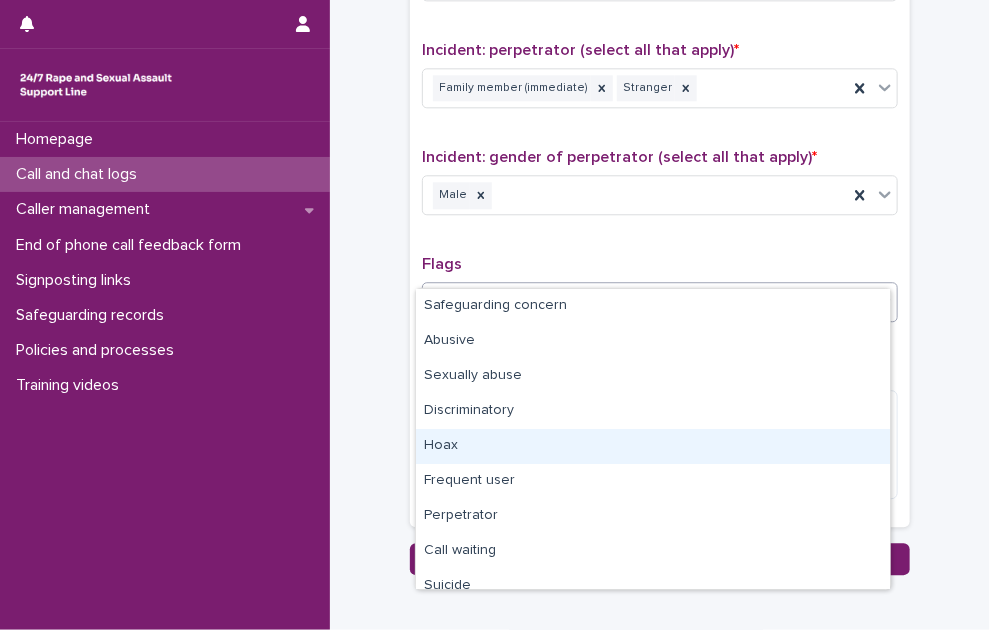 scroll, scrollTop: 120, scrollLeft: 0, axis: vertical 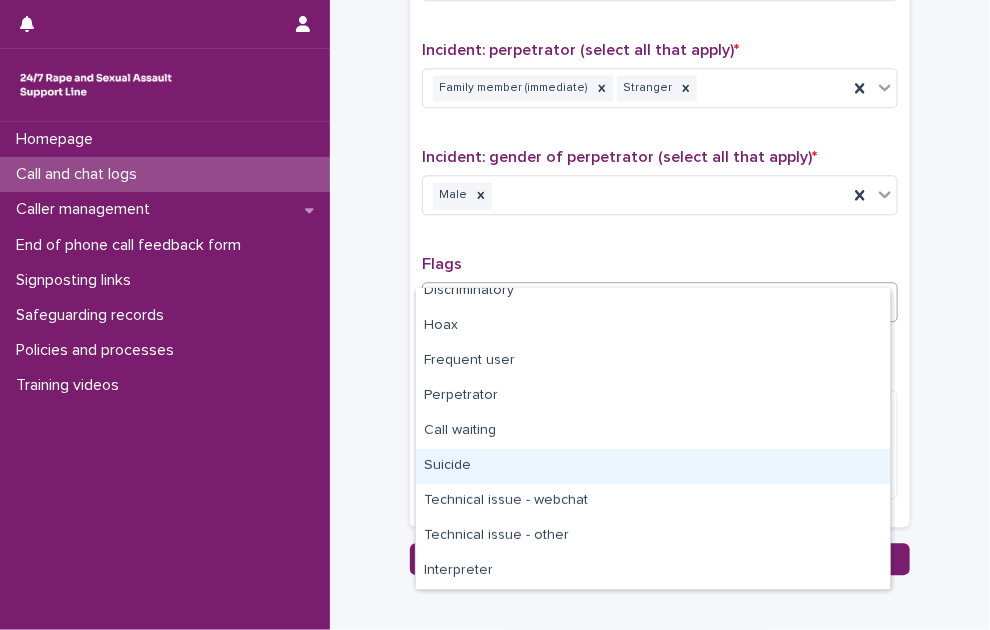 drag, startPoint x: 496, startPoint y: 482, endPoint x: 494, endPoint y: 469, distance: 13.152946 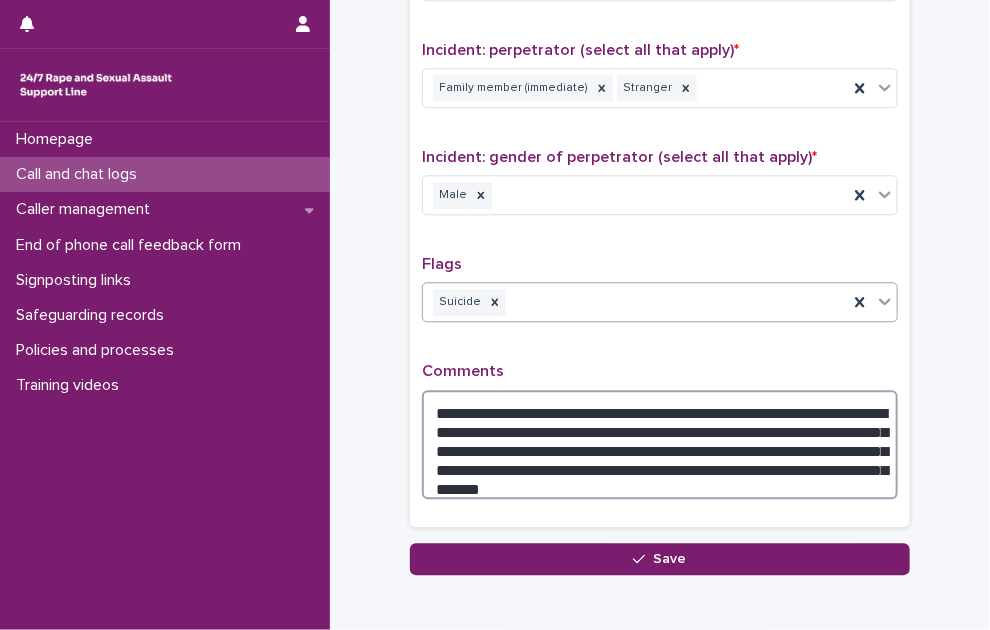 click on "**********" at bounding box center [660, 445] 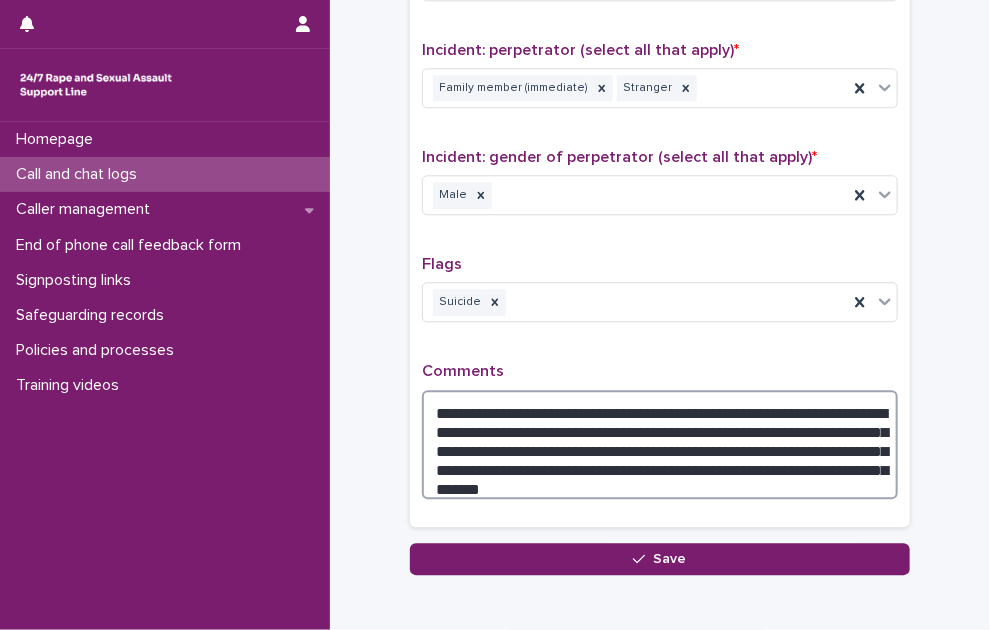 click on "**********" at bounding box center [660, 445] 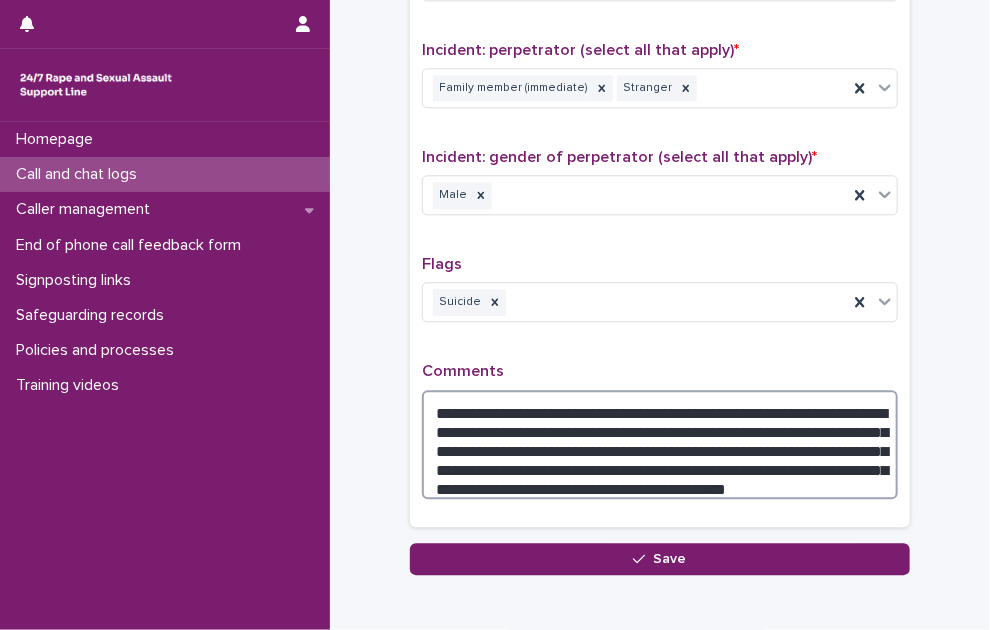 scroll, scrollTop: 1644, scrollLeft: 0, axis: vertical 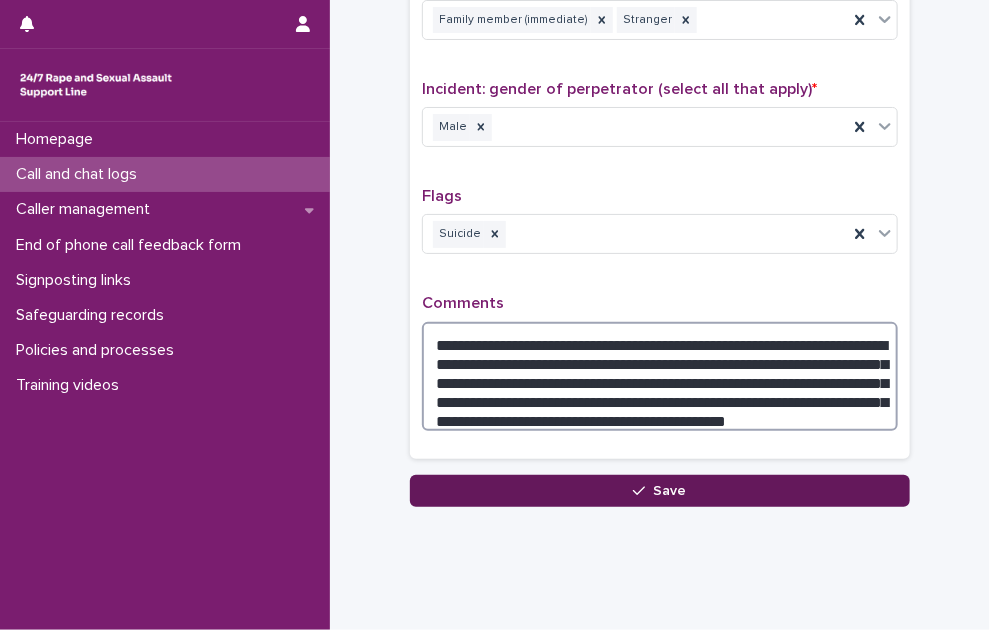 type on "**********" 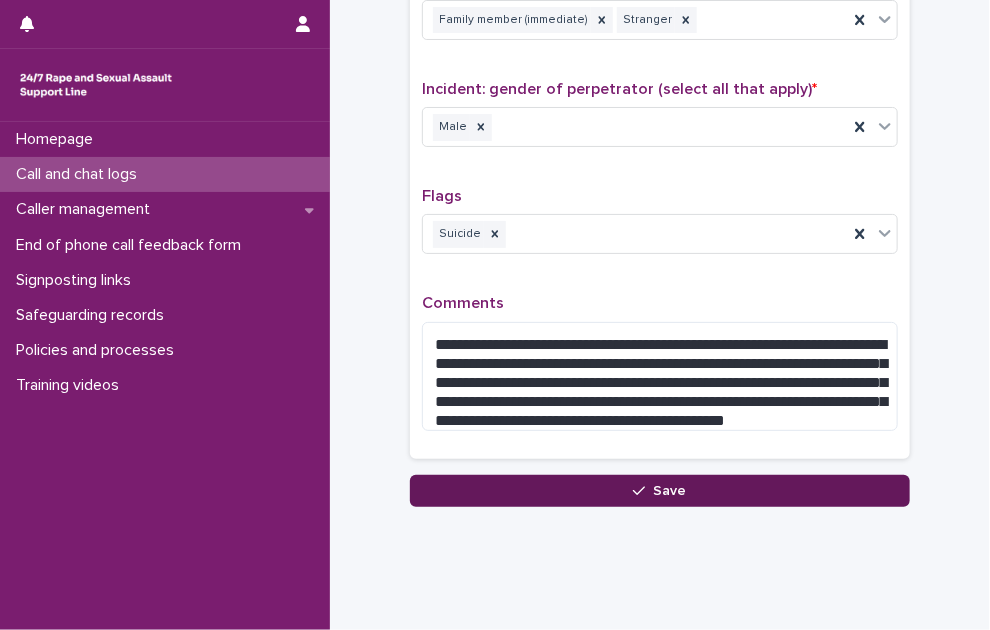 click on "Save" at bounding box center [660, 491] 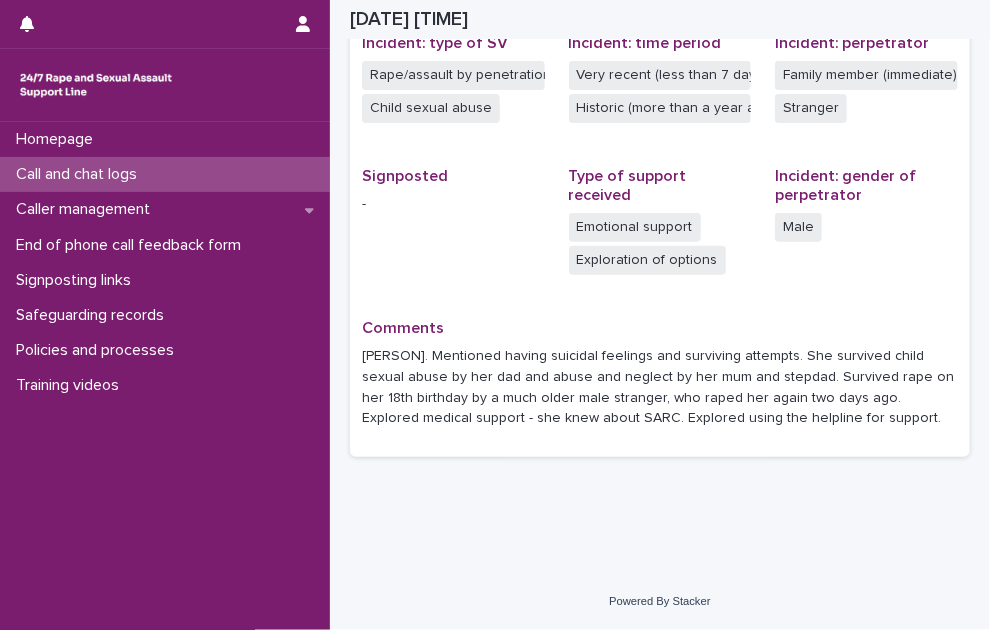 scroll, scrollTop: 532, scrollLeft: 0, axis: vertical 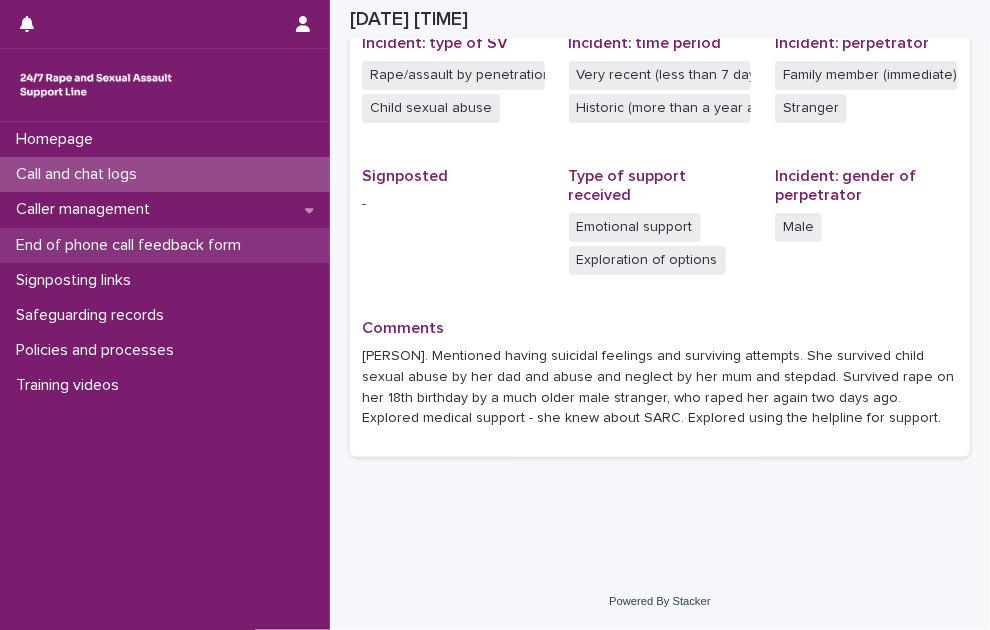 click on "End of phone call feedback form" at bounding box center (132, 245) 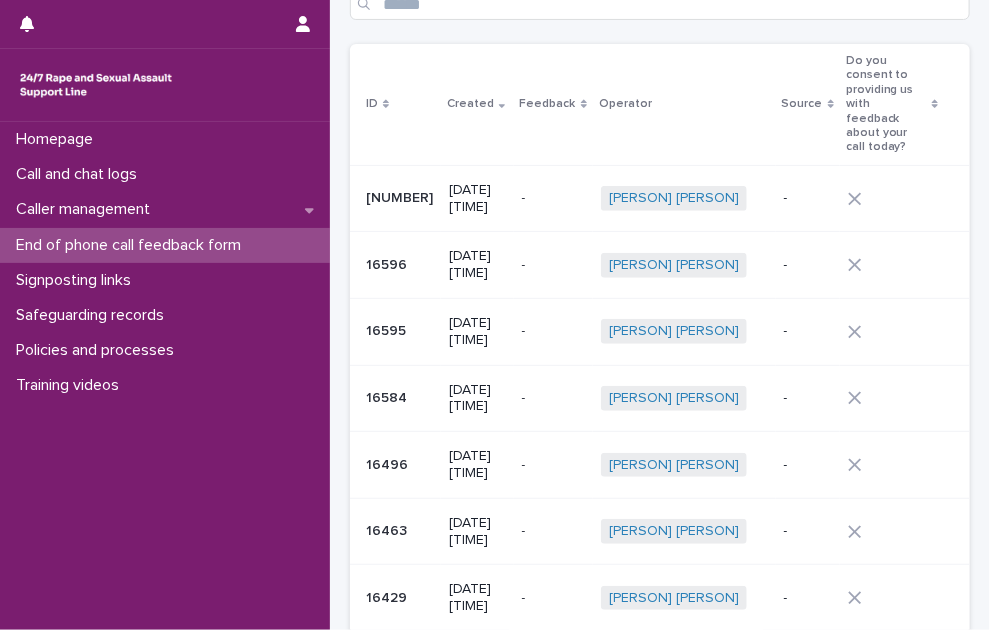 scroll, scrollTop: 0, scrollLeft: 0, axis: both 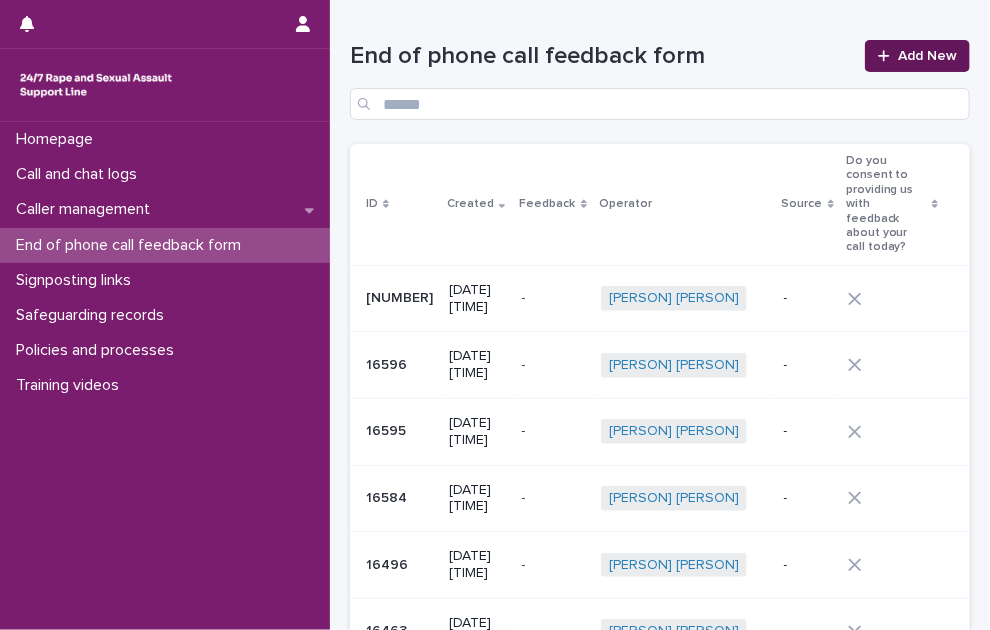 click at bounding box center (888, 56) 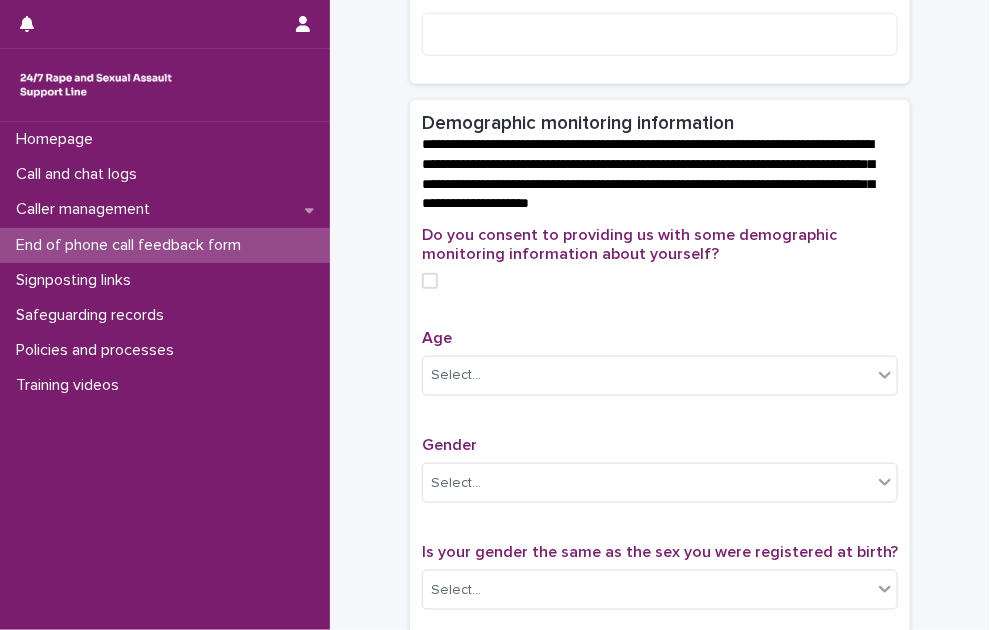 scroll, scrollTop: 900, scrollLeft: 0, axis: vertical 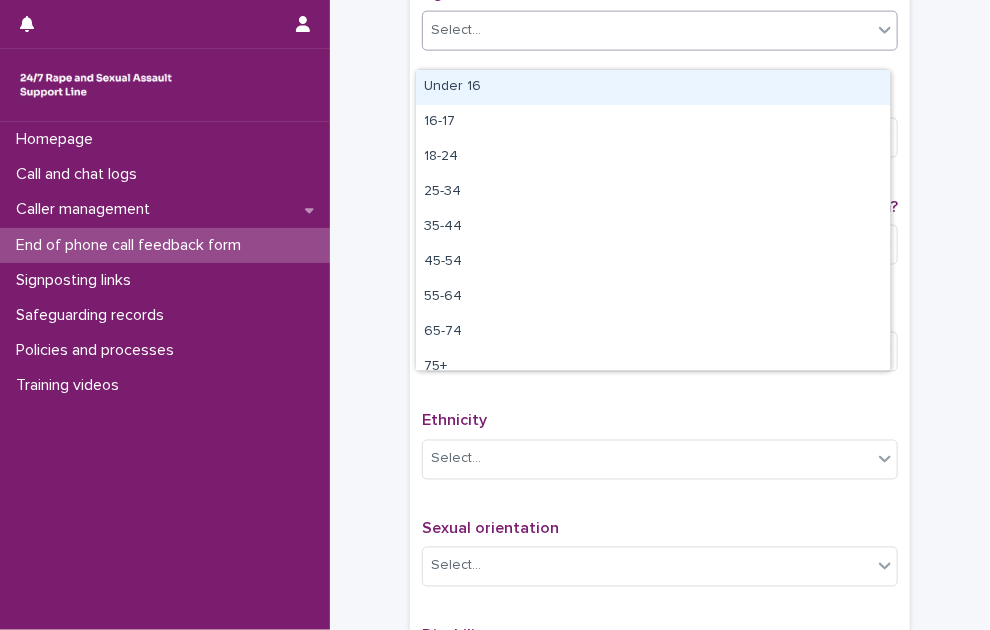 click on "Select..." at bounding box center (647, 30) 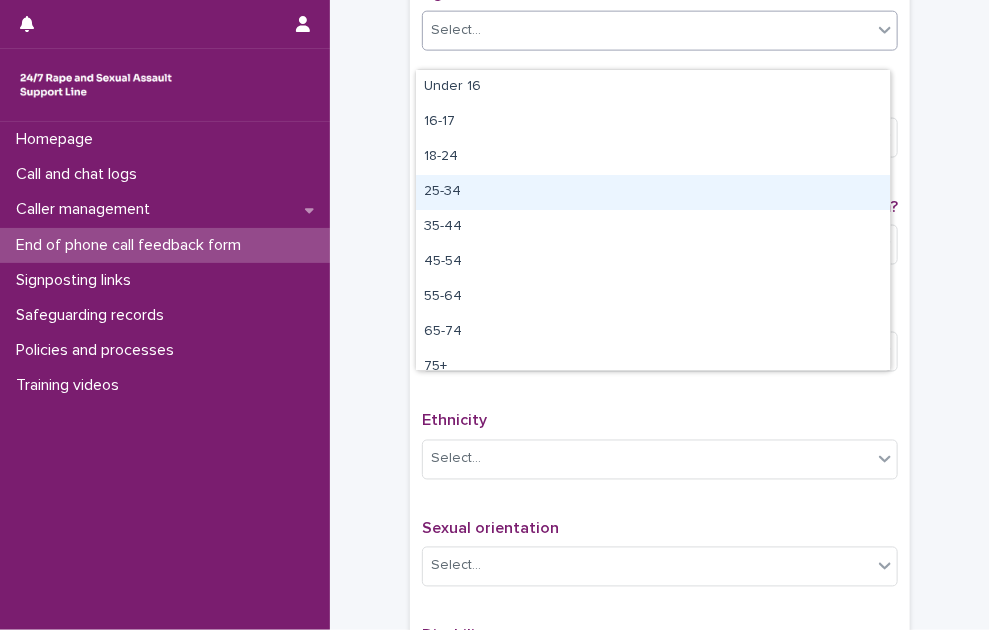 click on "25-34" at bounding box center (653, 192) 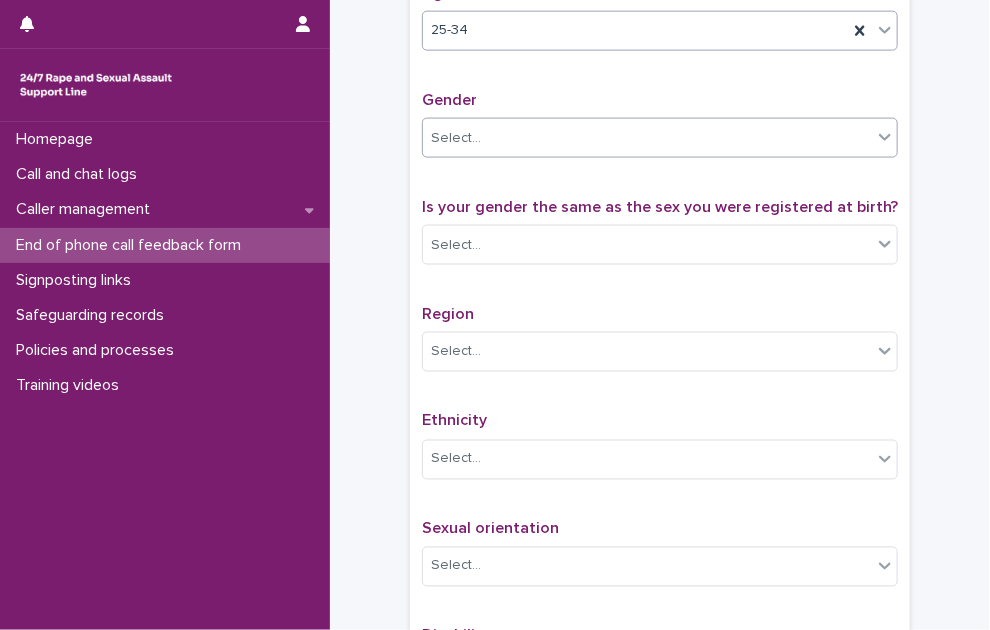 click on "Select..." at bounding box center (647, 138) 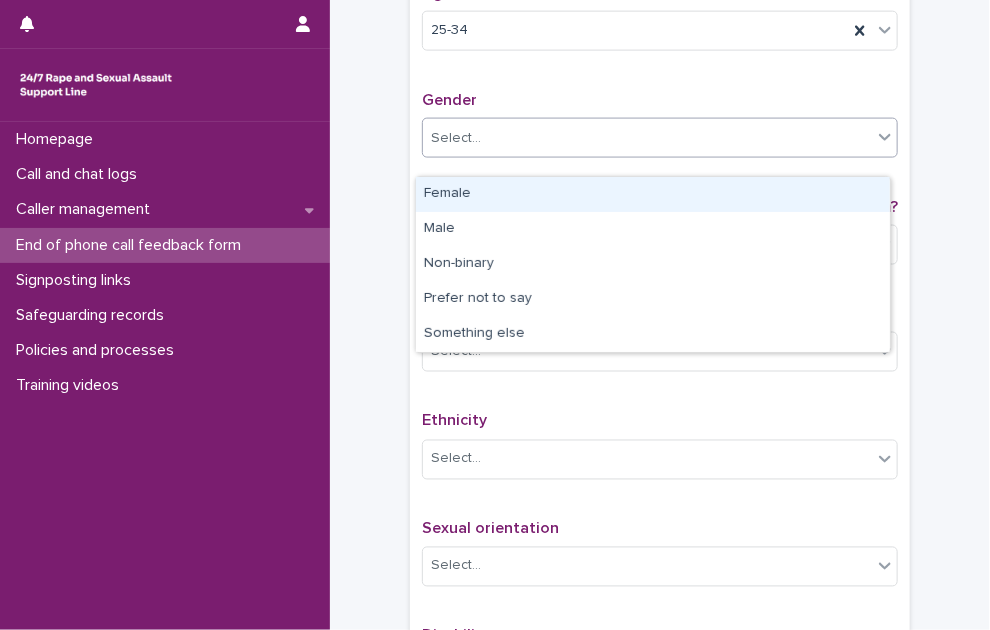 click on "Female" at bounding box center (653, 194) 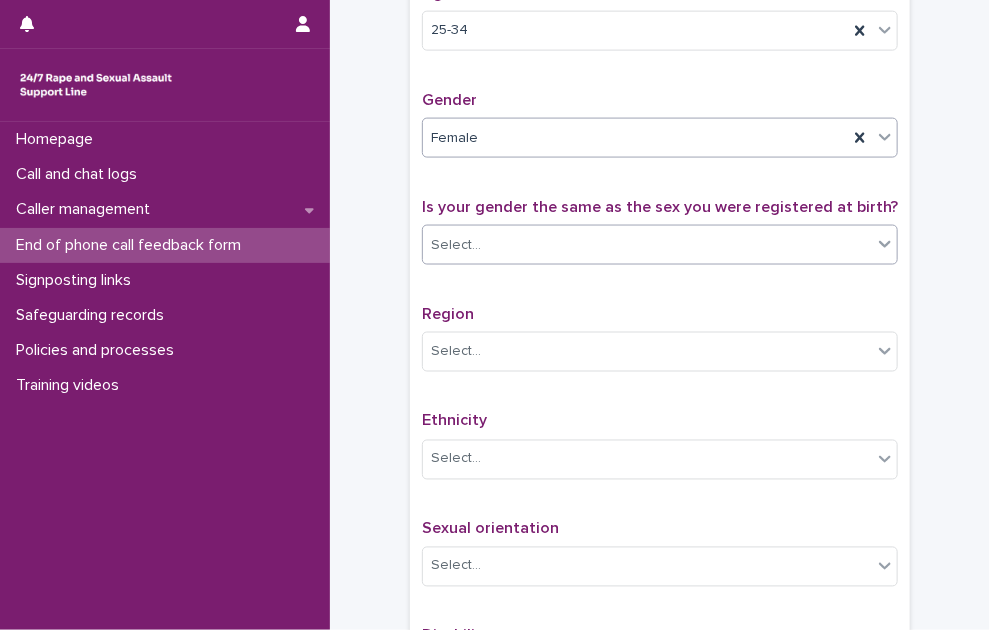 click at bounding box center (484, 244) 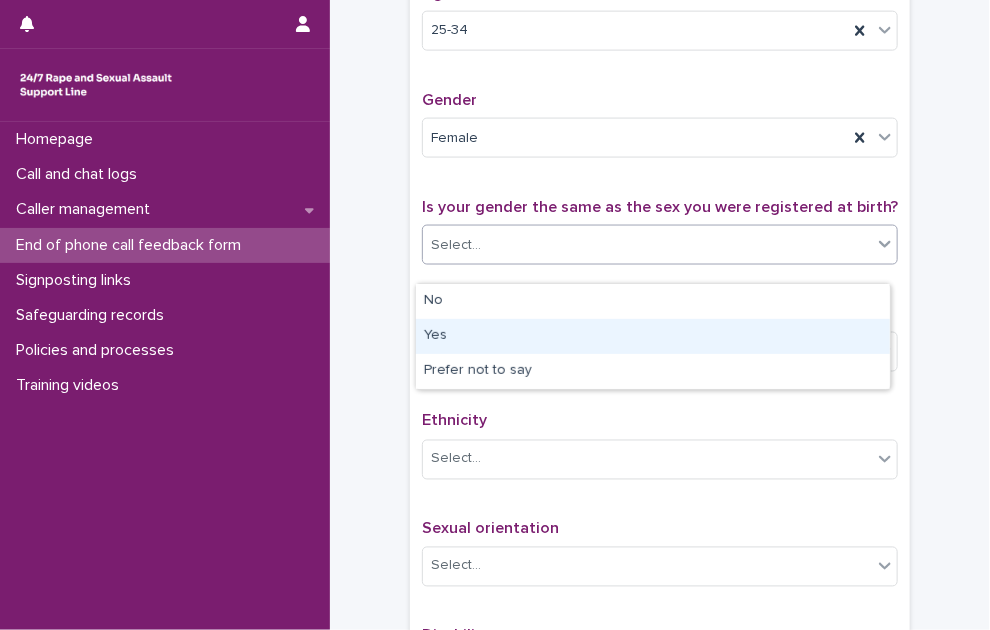 click on "Yes" at bounding box center [653, 336] 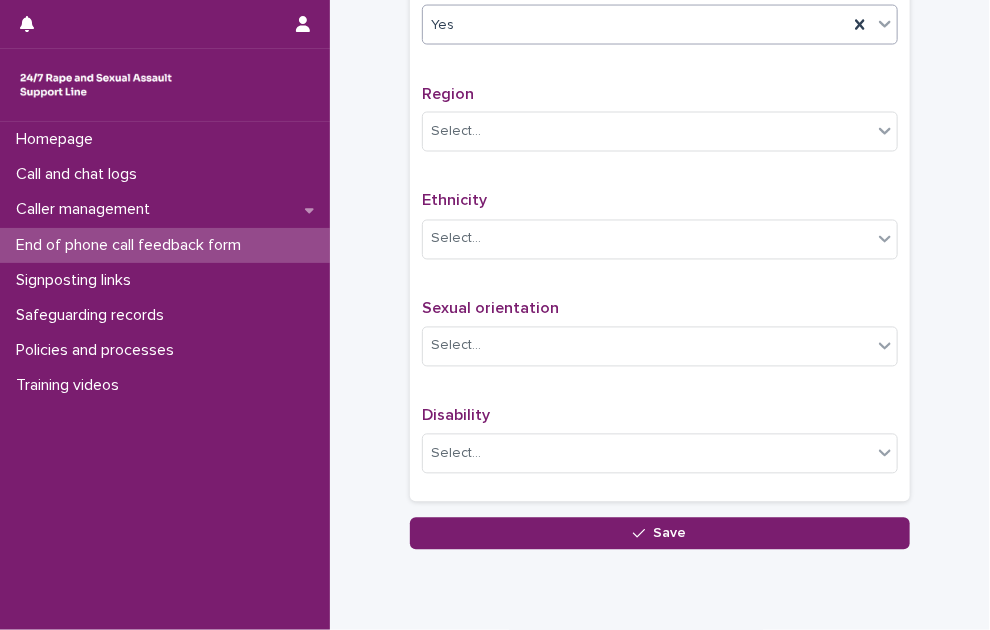 scroll, scrollTop: 1212, scrollLeft: 0, axis: vertical 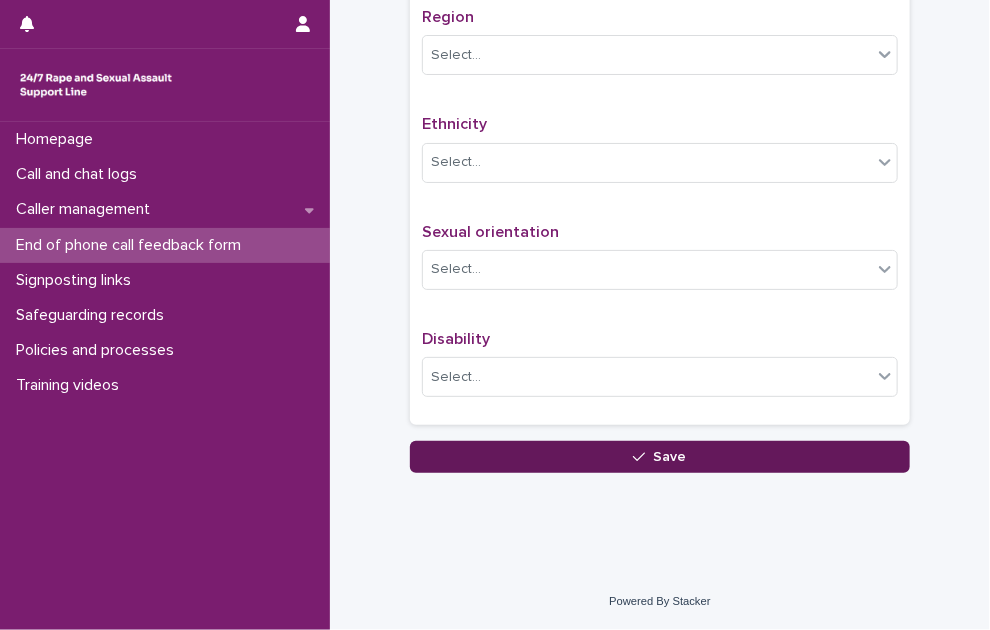 click on "Save" at bounding box center [660, 457] 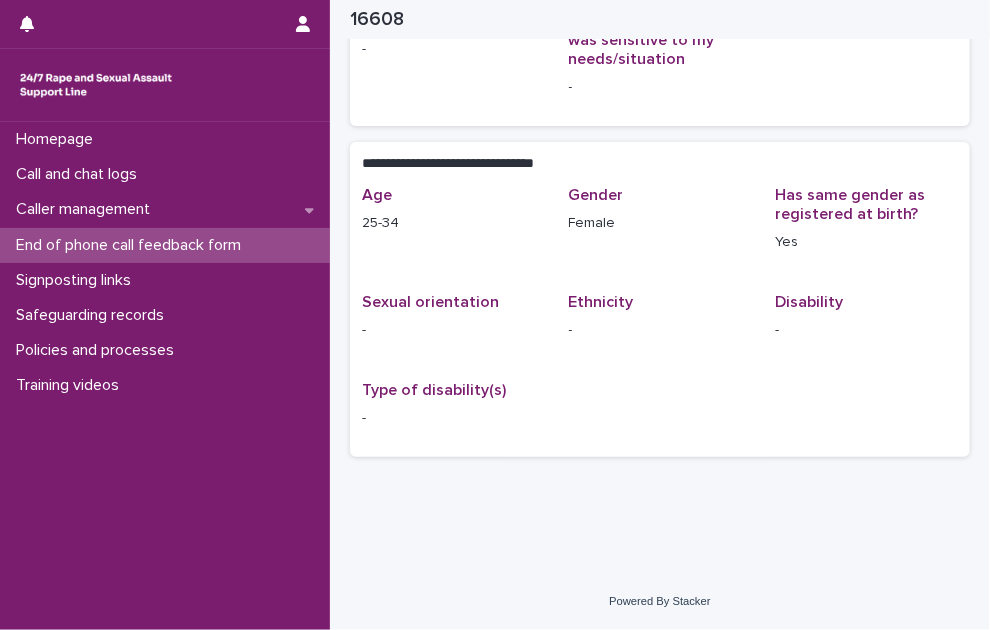 scroll, scrollTop: 311, scrollLeft: 0, axis: vertical 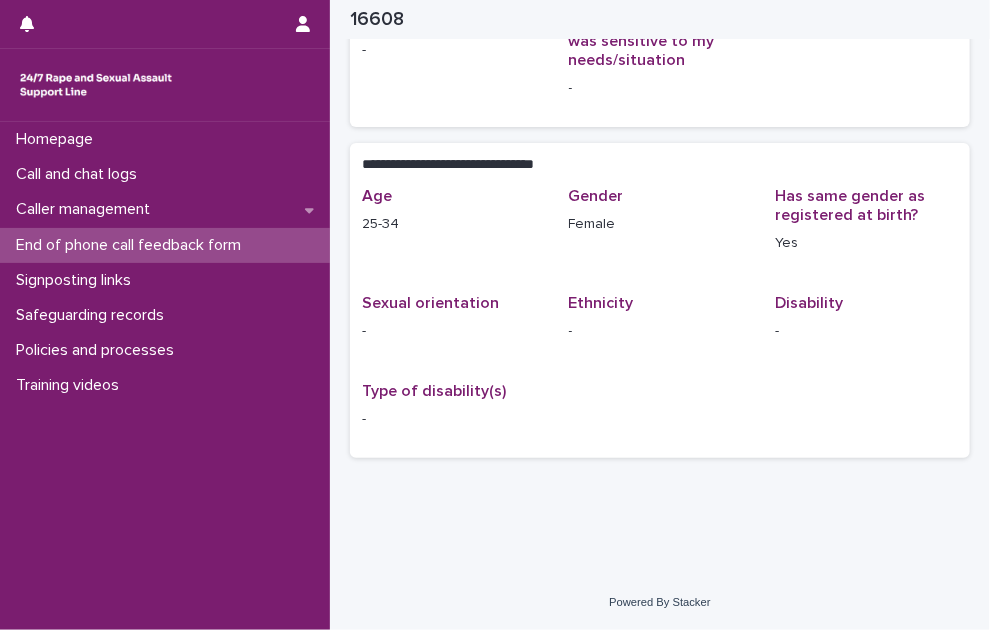 click on "Call and chat logs" at bounding box center (80, 174) 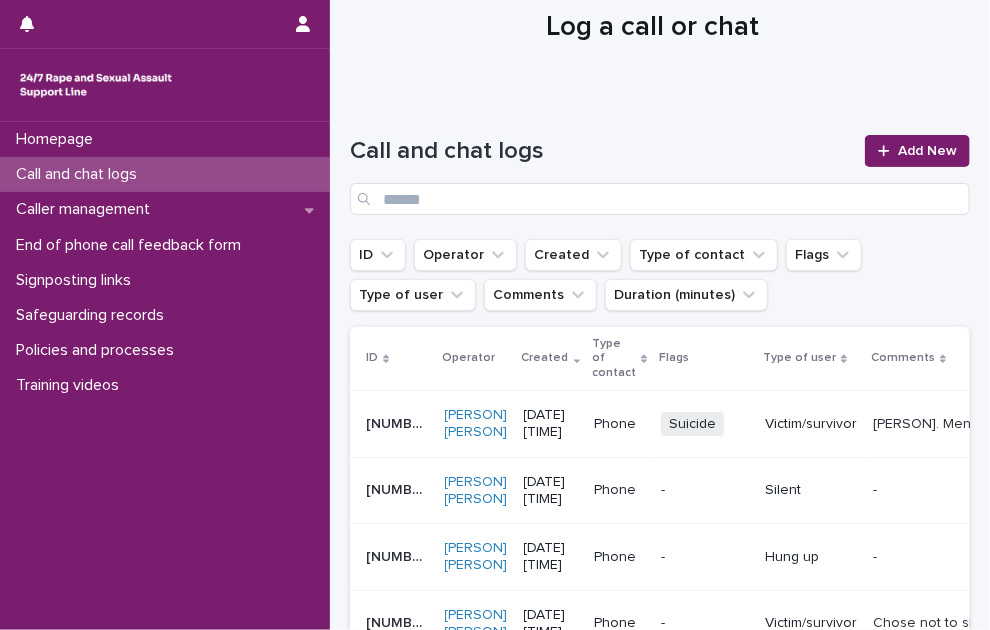 scroll, scrollTop: 0, scrollLeft: 0, axis: both 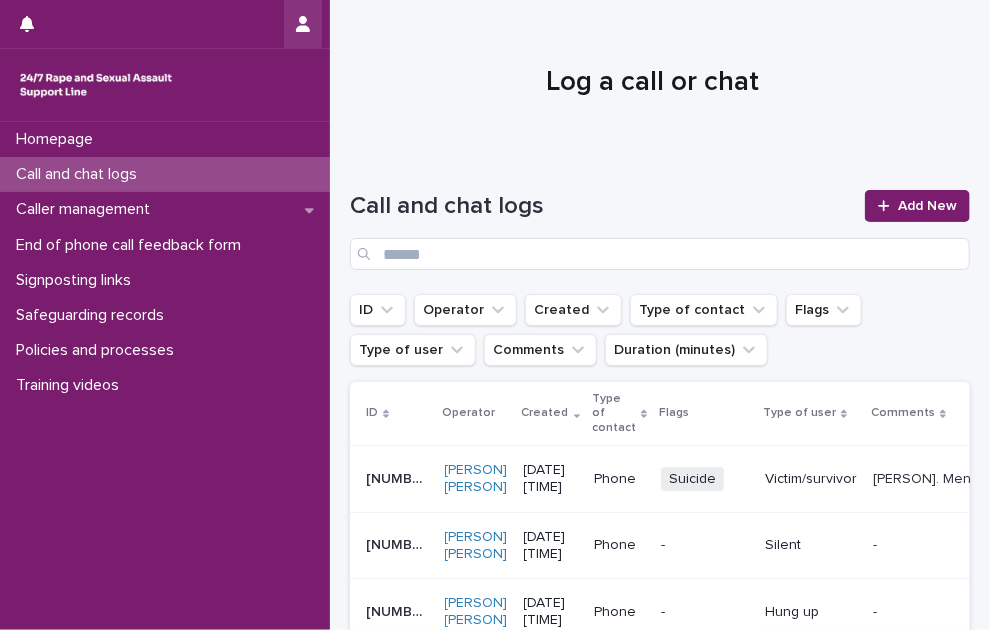 click at bounding box center [303, 24] 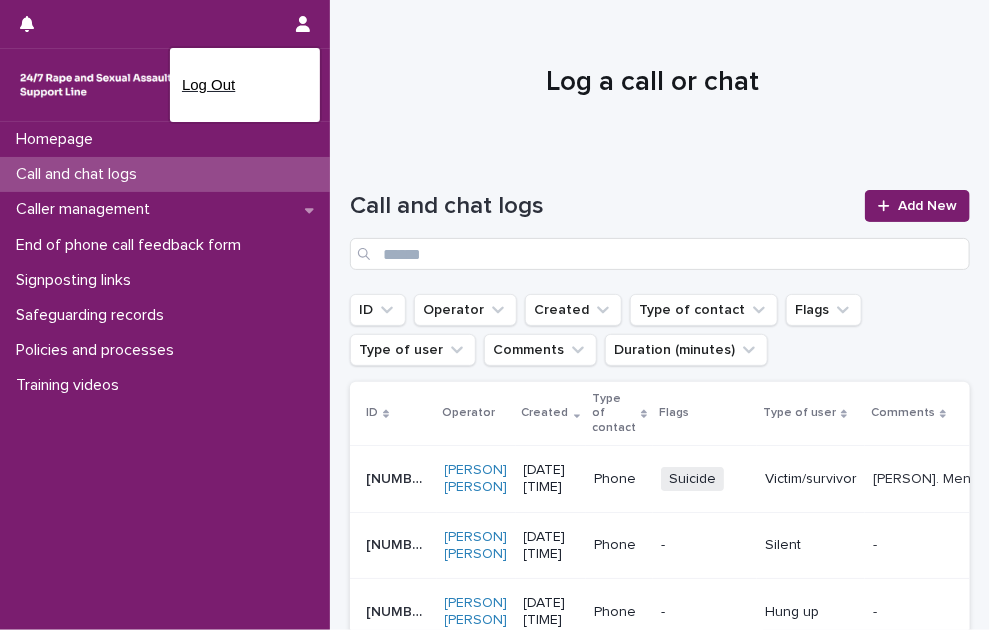 click on "Log Out" at bounding box center [245, 85] 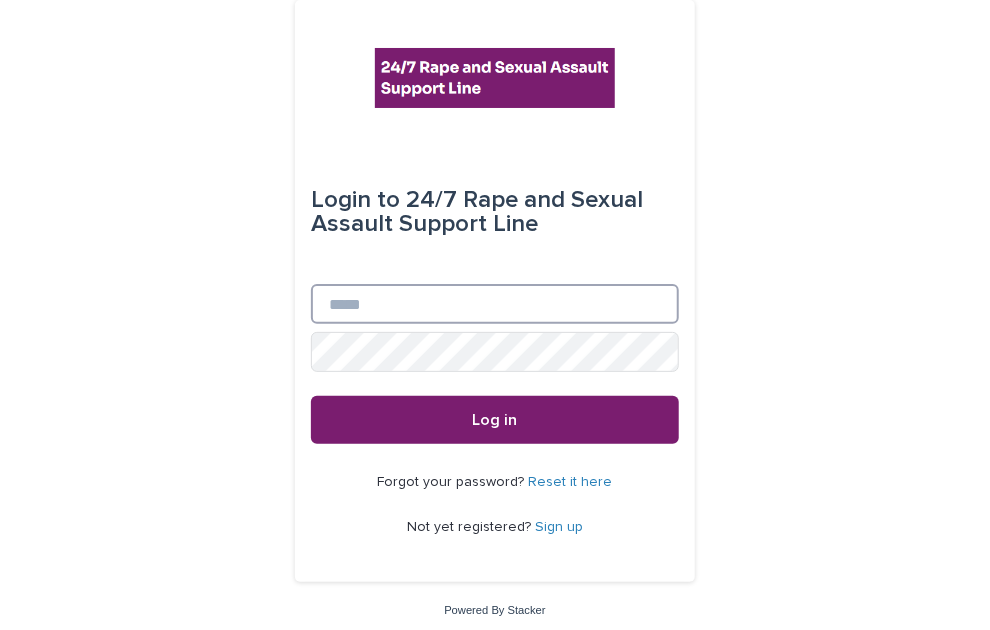 type on "**********" 